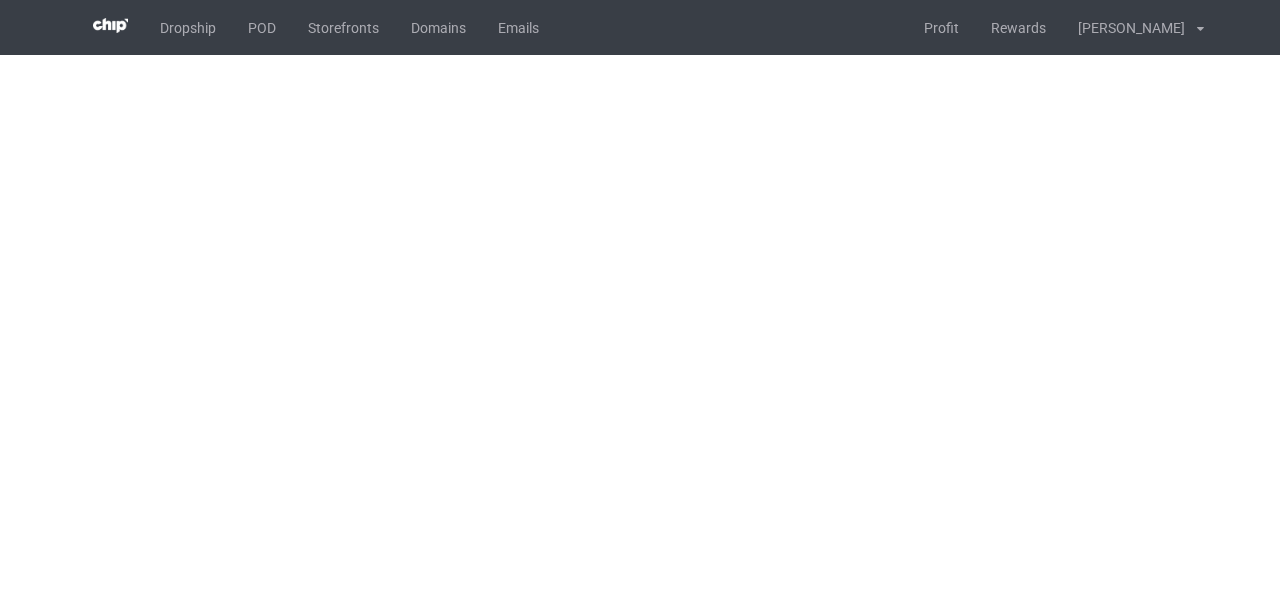 scroll, scrollTop: 0, scrollLeft: 0, axis: both 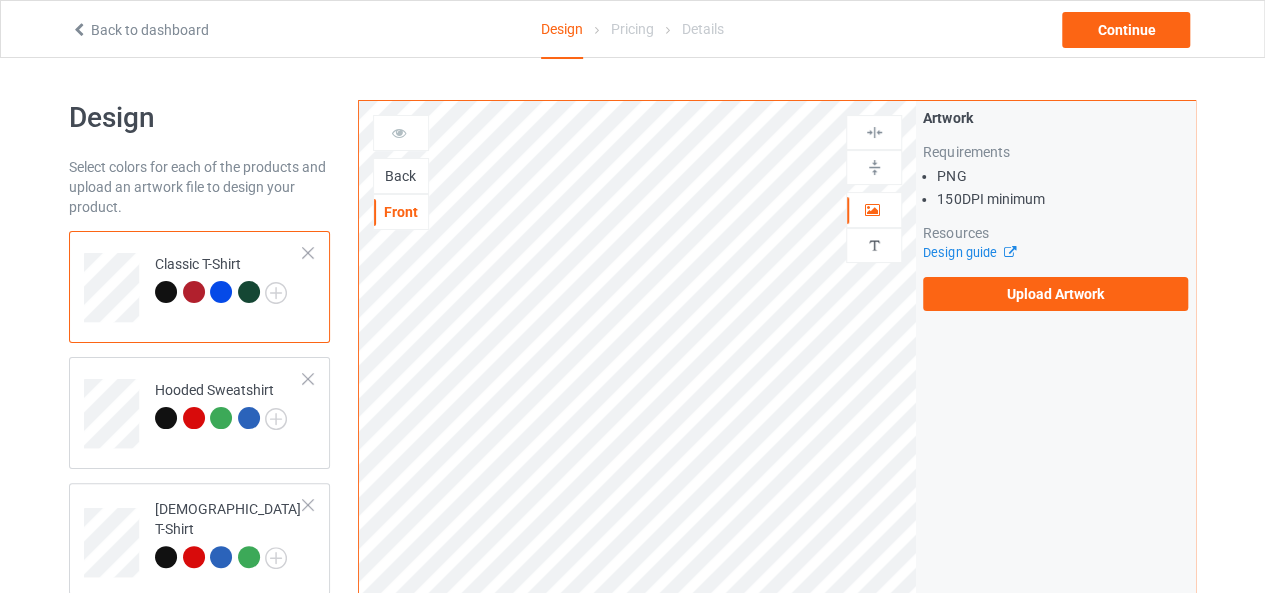 click on "Back" at bounding box center [401, 176] 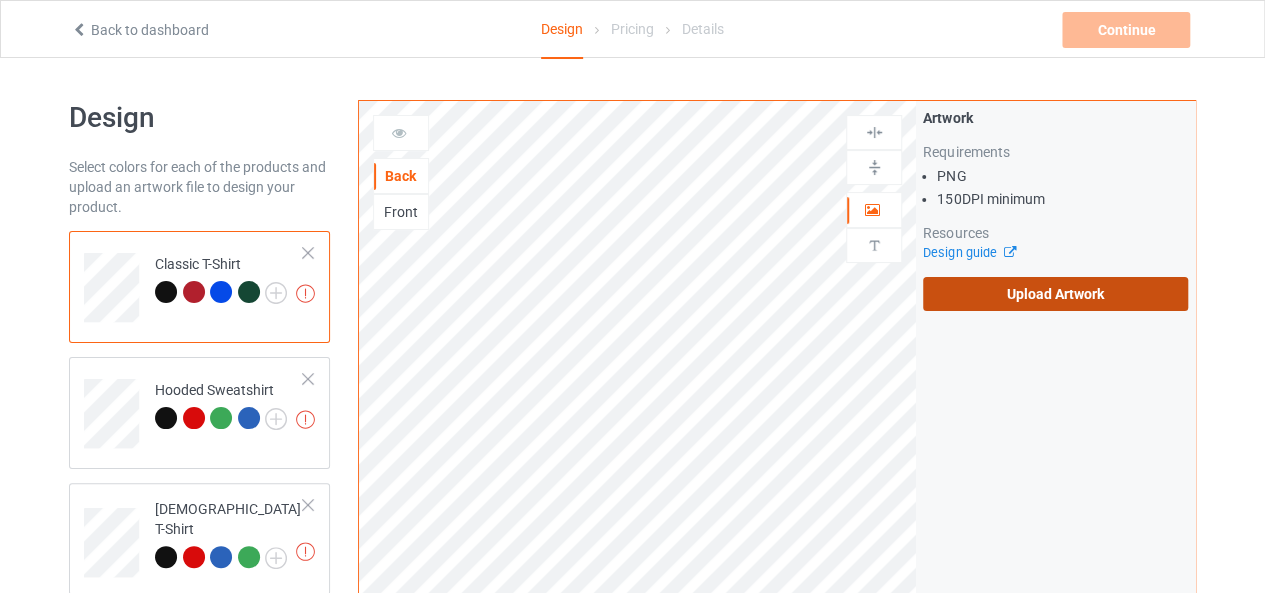 click on "Upload Artwork" at bounding box center [1055, 294] 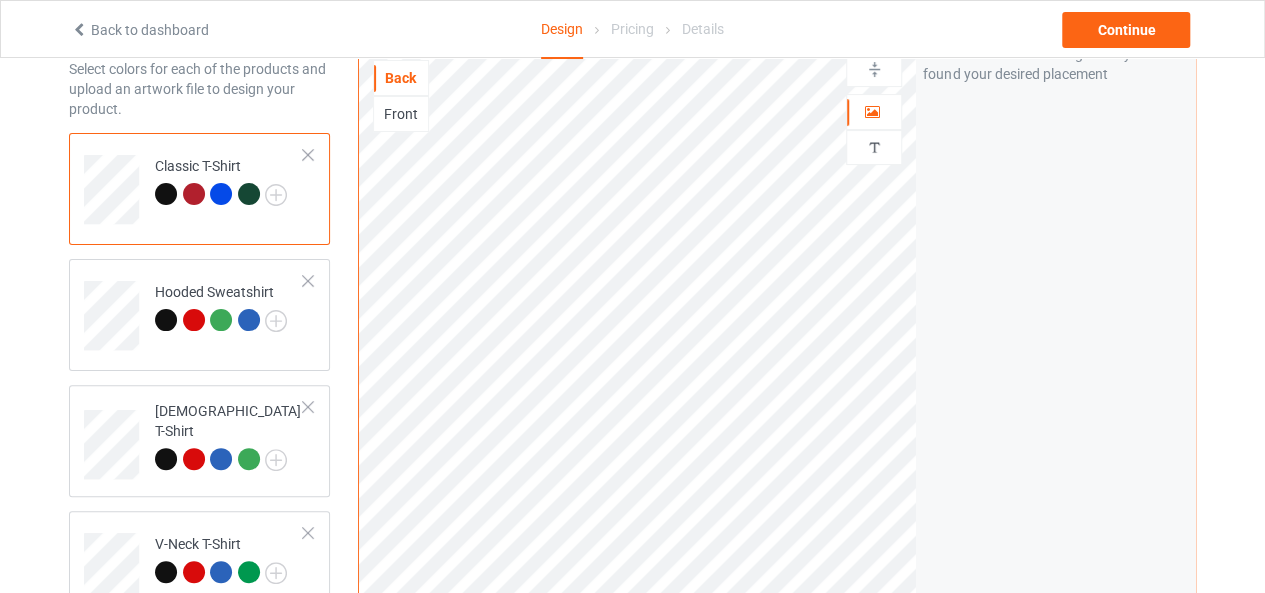 scroll, scrollTop: 0, scrollLeft: 0, axis: both 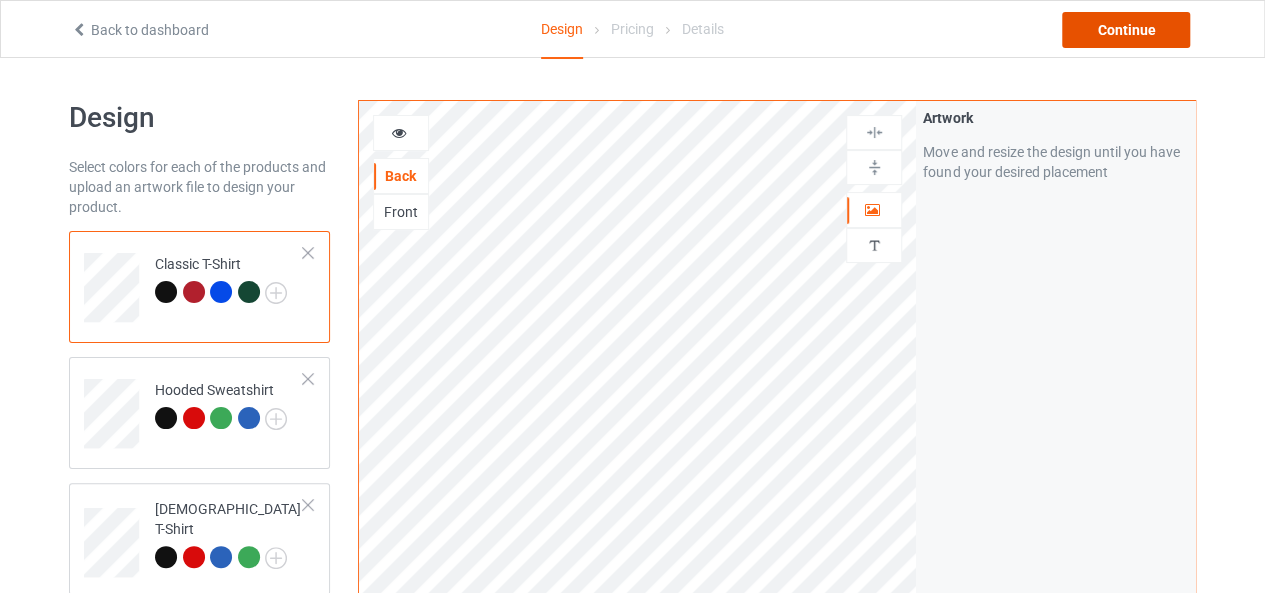 click on "Continue" at bounding box center [1126, 30] 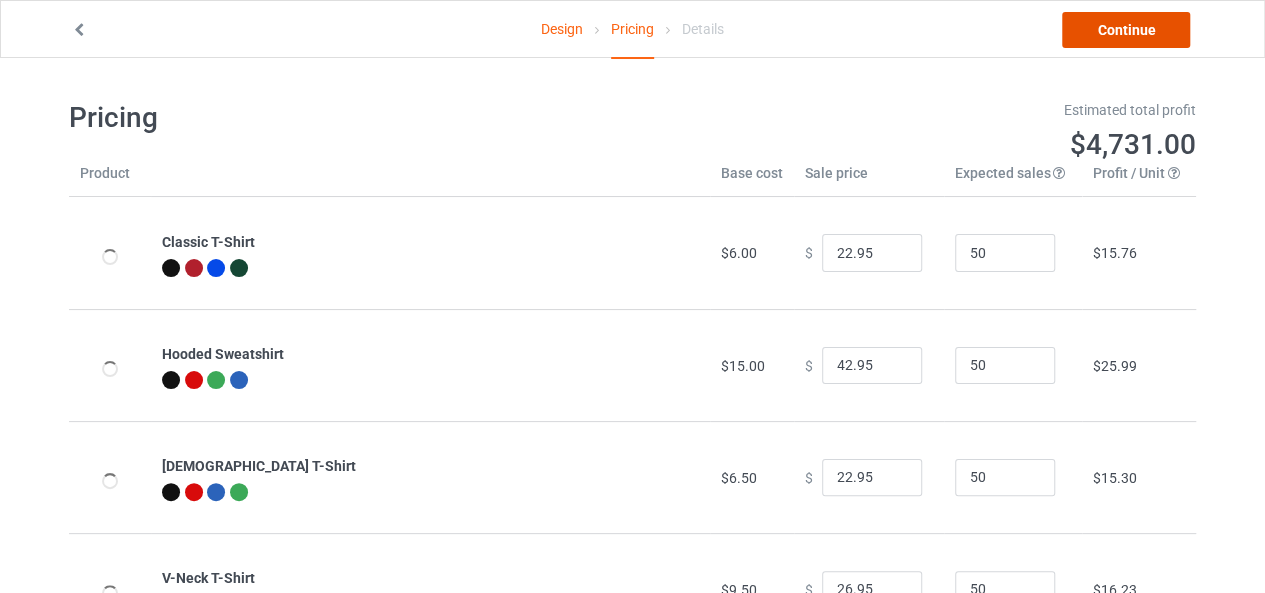 click on "Continue" at bounding box center [1126, 30] 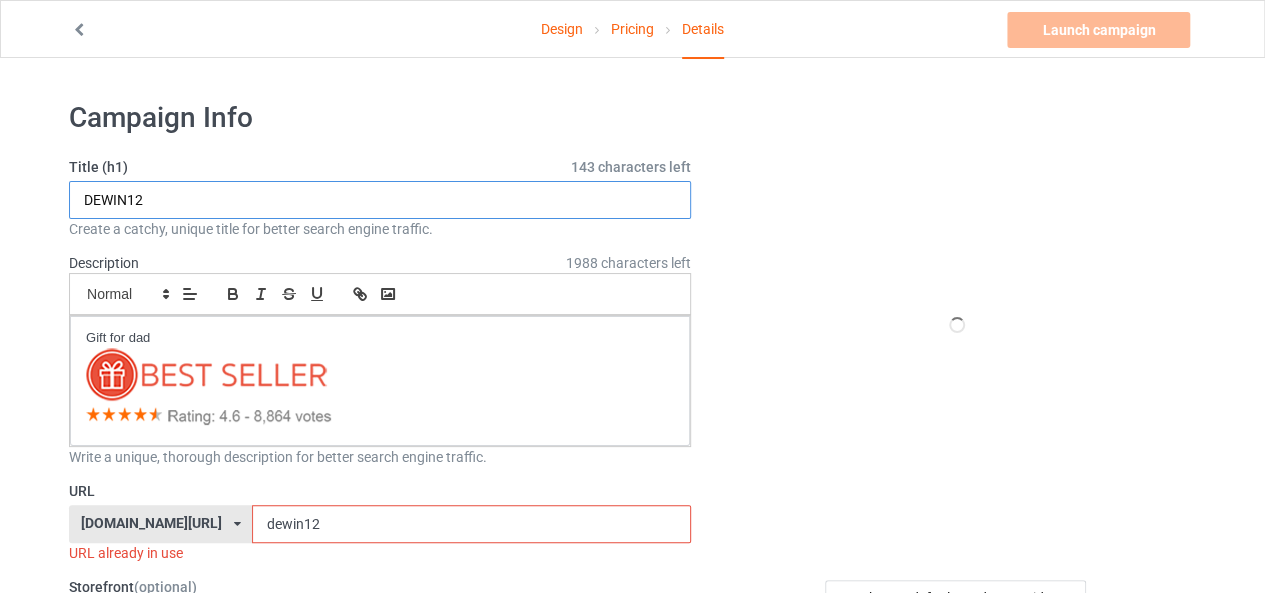 drag, startPoint x: 104, startPoint y: 205, endPoint x: 86, endPoint y: 209, distance: 18.439089 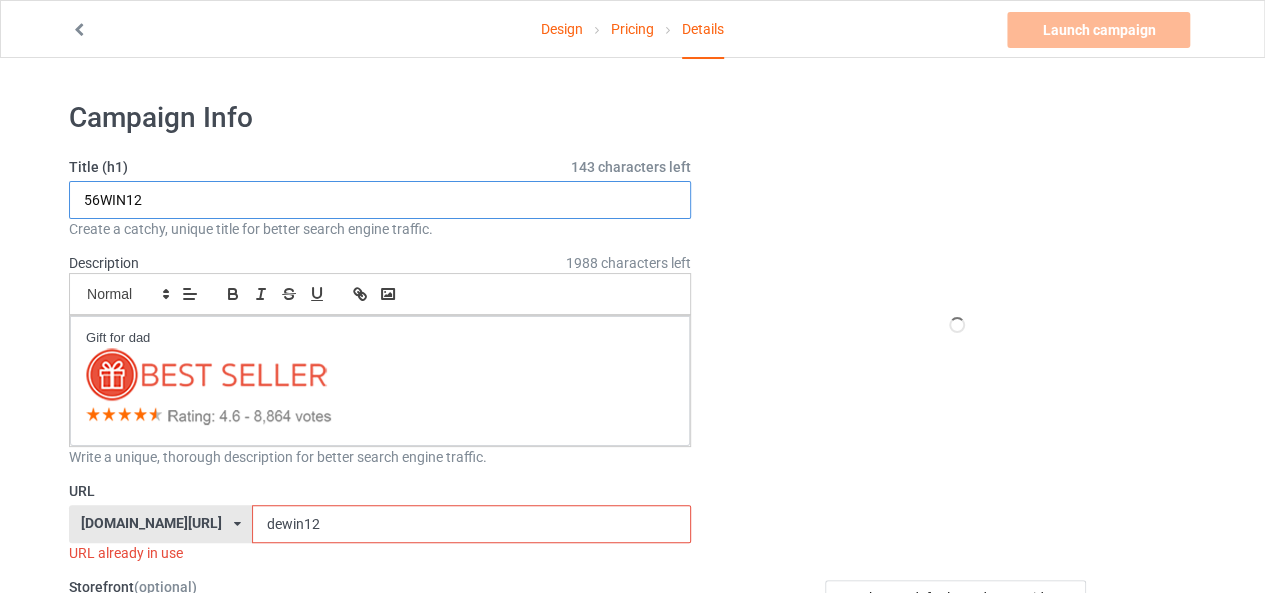 drag, startPoint x: 124, startPoint y: 201, endPoint x: 105, endPoint y: 198, distance: 19.235384 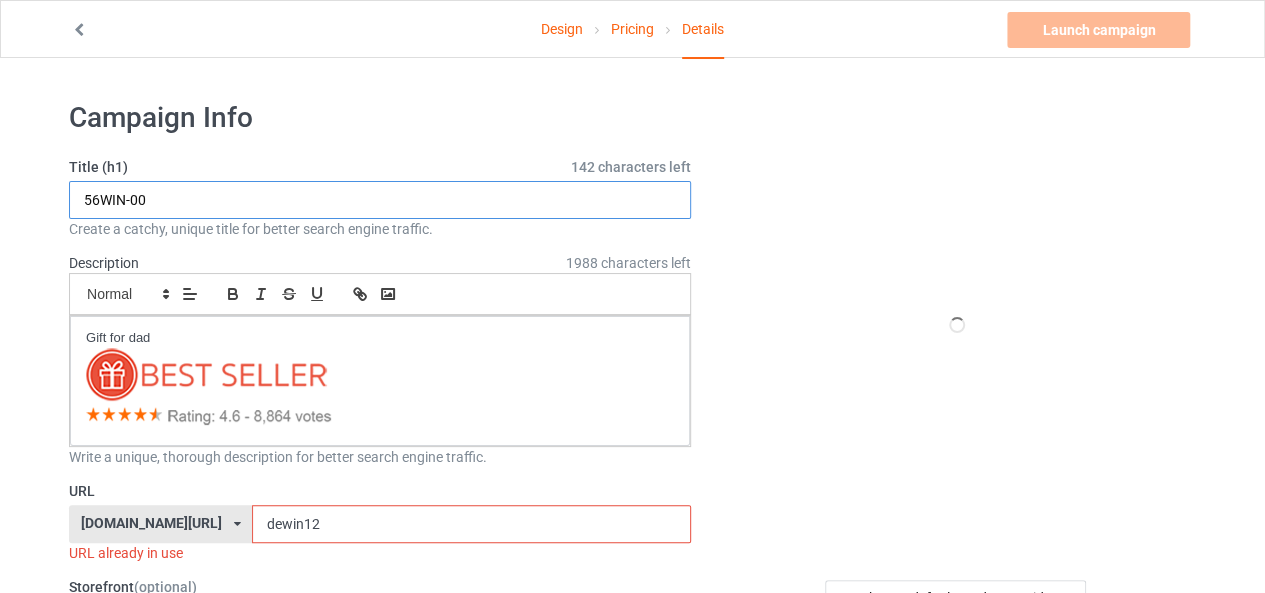 click on "56WIN-00" at bounding box center (380, 200) 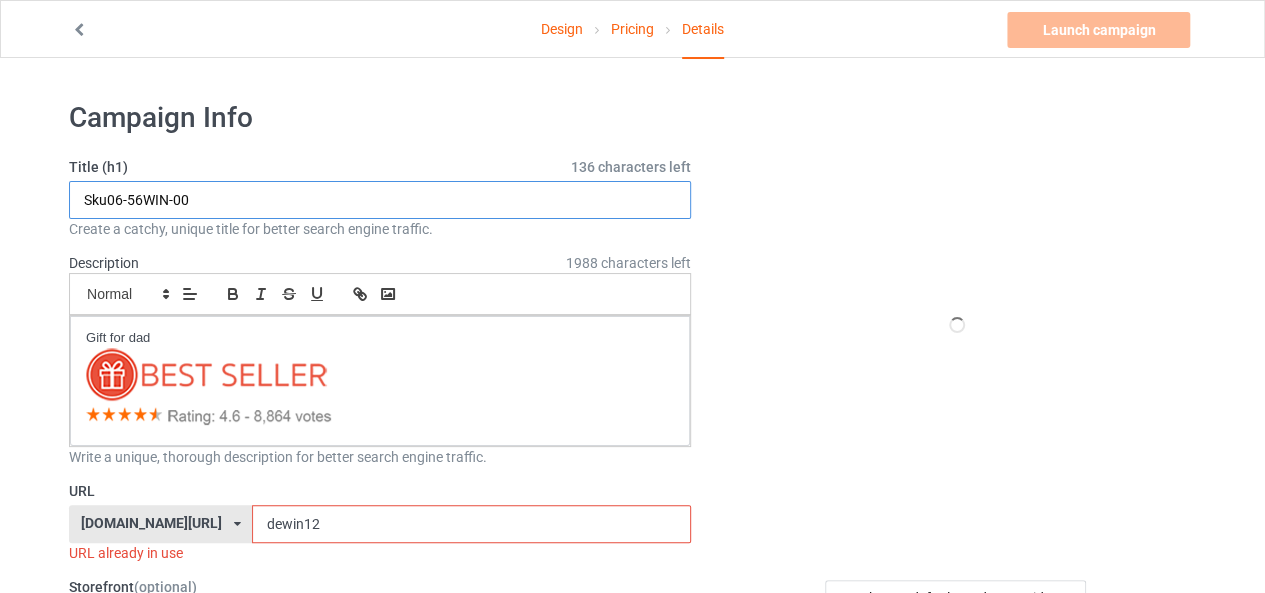 drag, startPoint x: 165, startPoint y: 193, endPoint x: 76, endPoint y: 196, distance: 89.050545 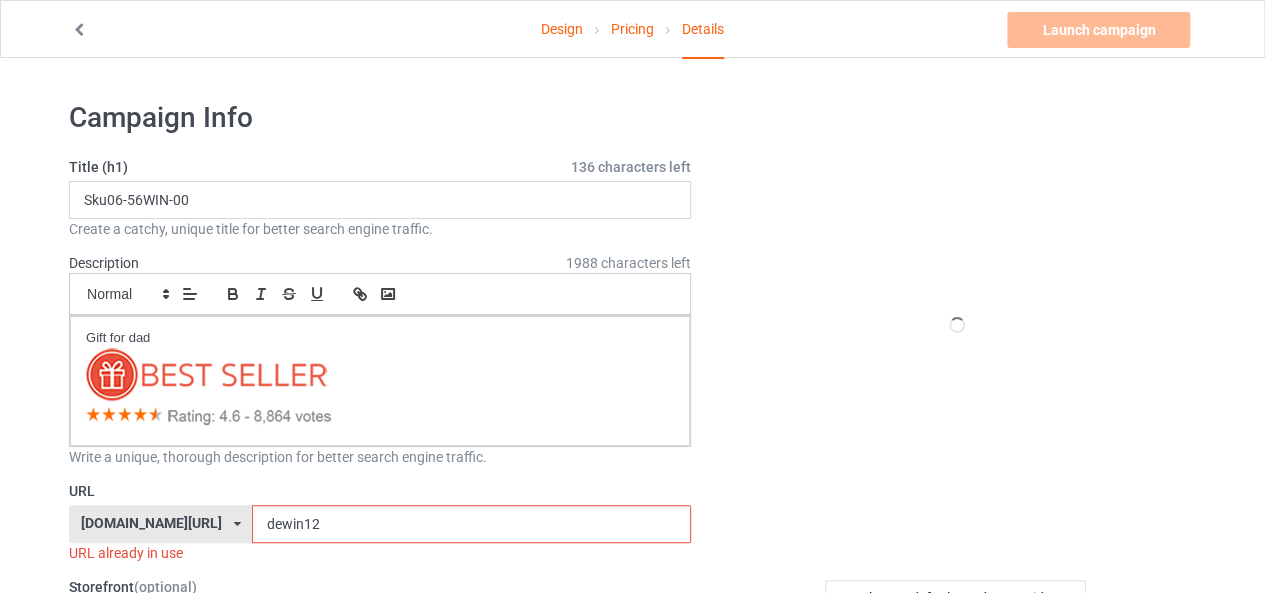 drag, startPoint x: 272, startPoint y: 517, endPoint x: 208, endPoint y: 523, distance: 64.28063 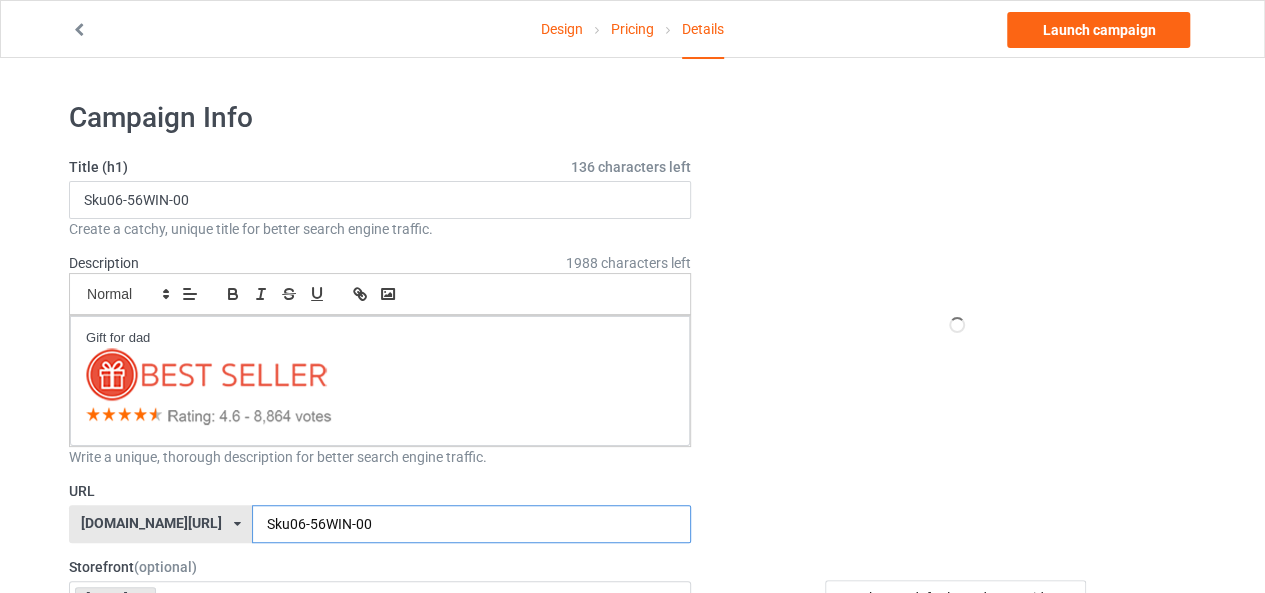 type on "Sku06-56WIN-00" 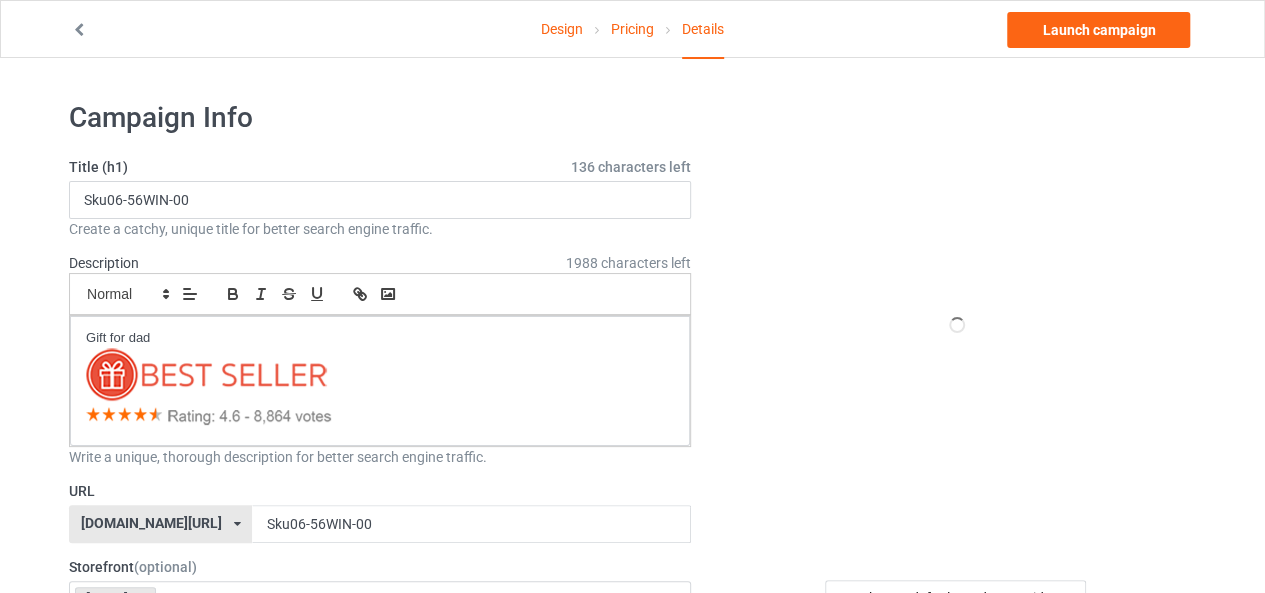 click at bounding box center (957, 325) 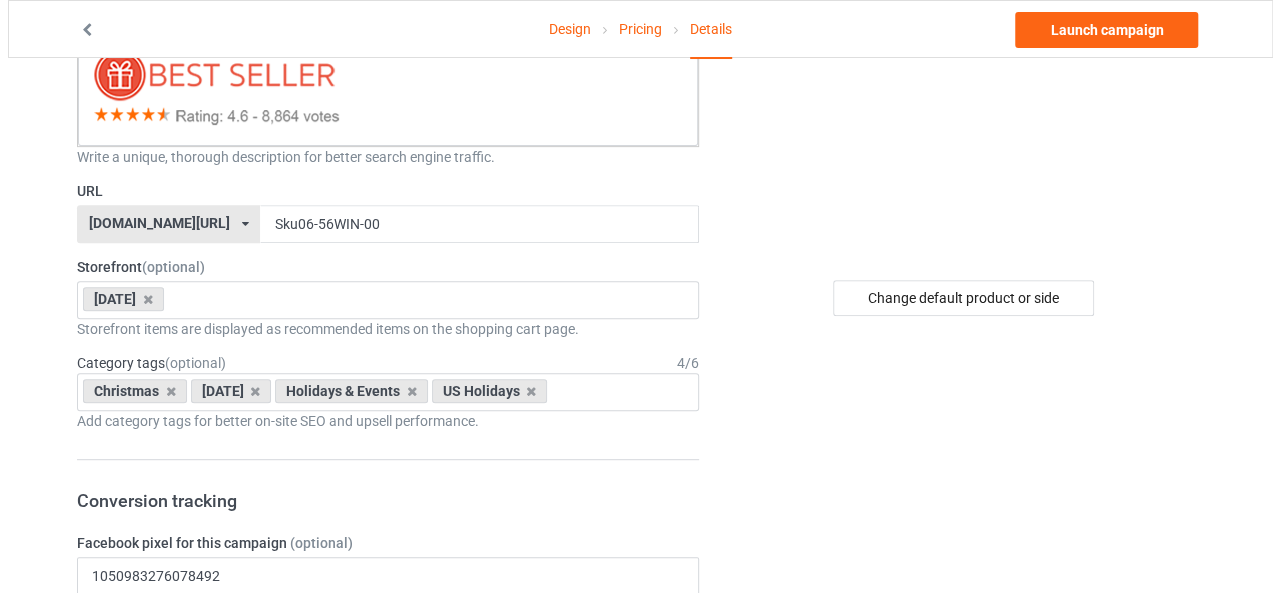 scroll, scrollTop: 0, scrollLeft: 0, axis: both 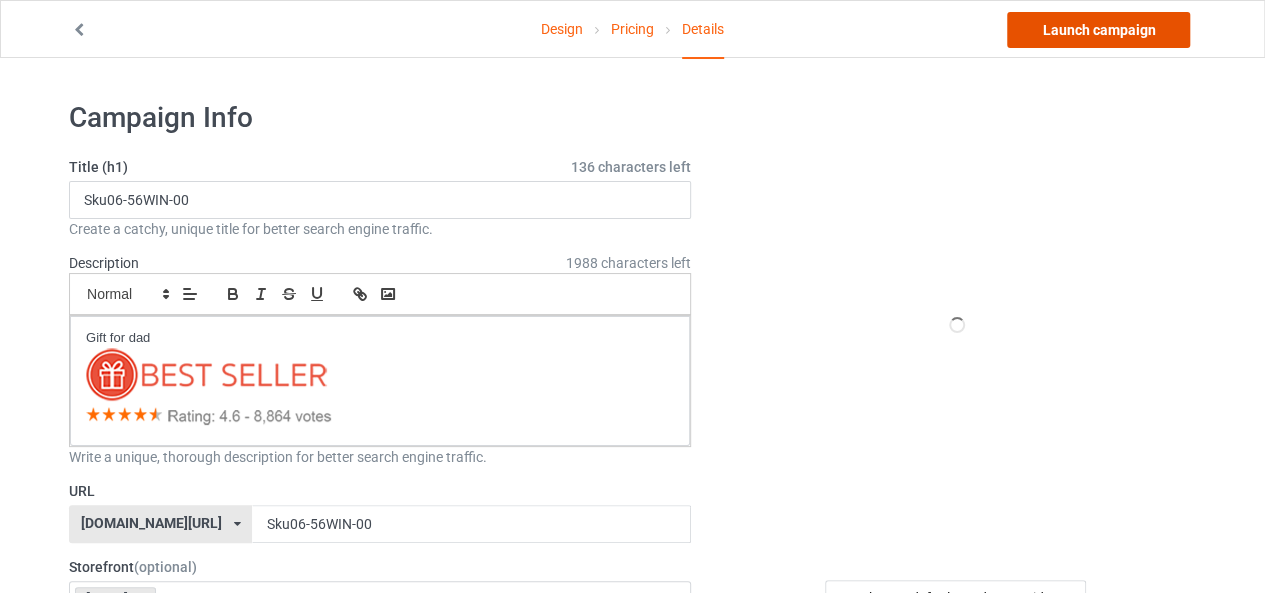 click on "Launch campaign" at bounding box center [1098, 30] 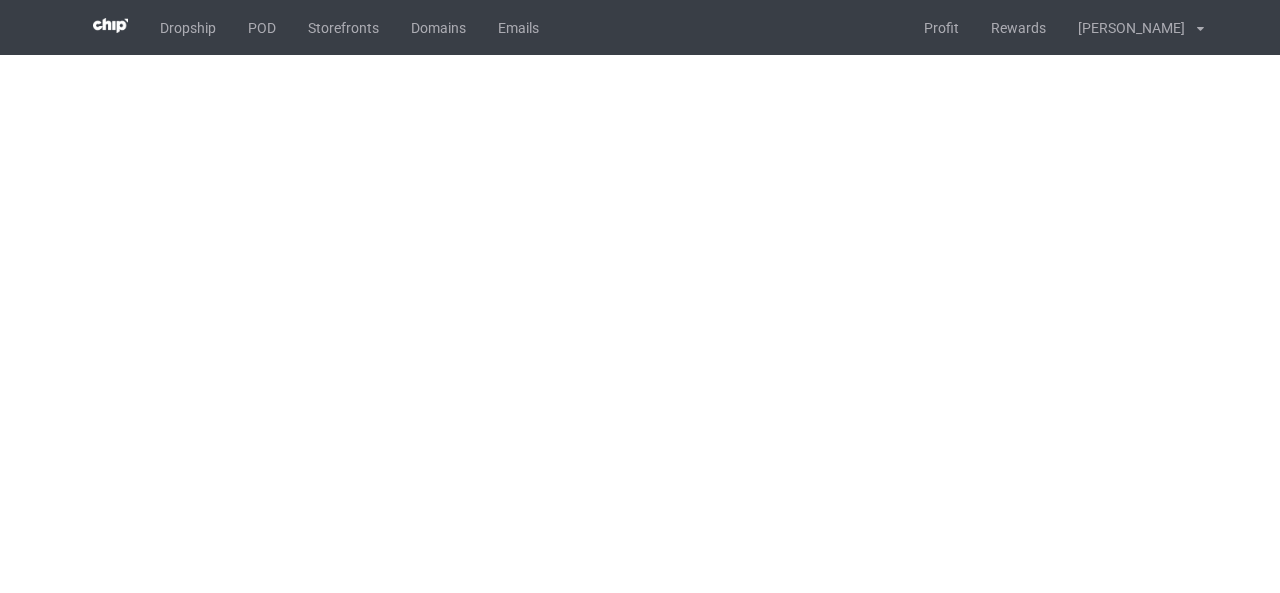 scroll, scrollTop: 0, scrollLeft: 0, axis: both 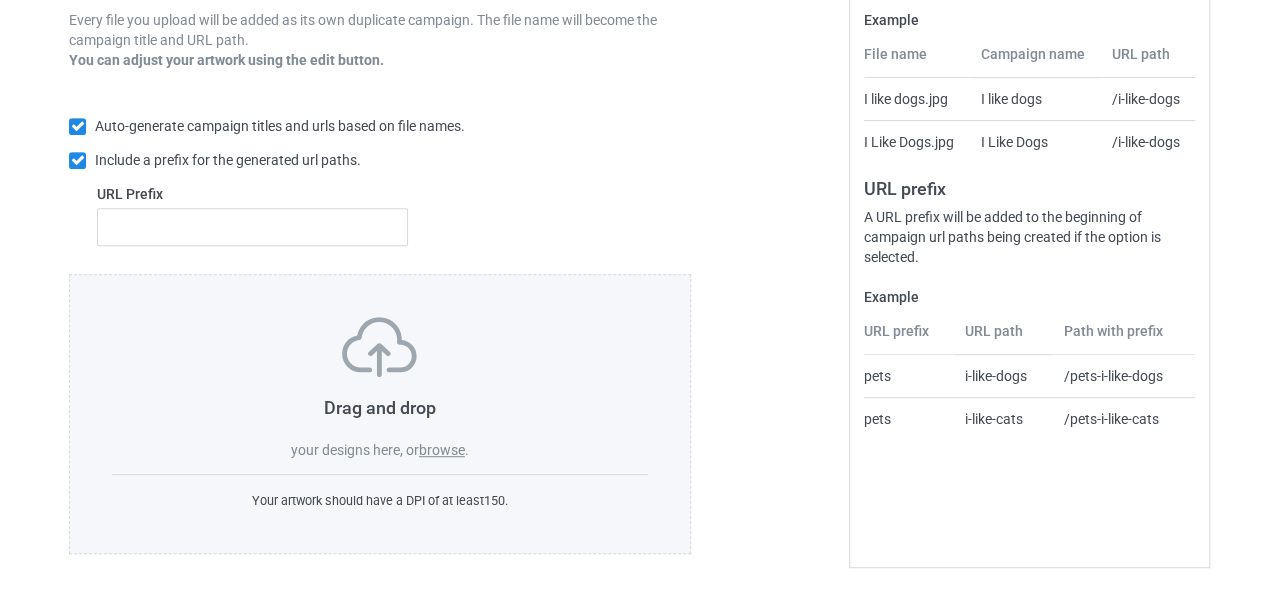click on "browse" at bounding box center (442, 450) 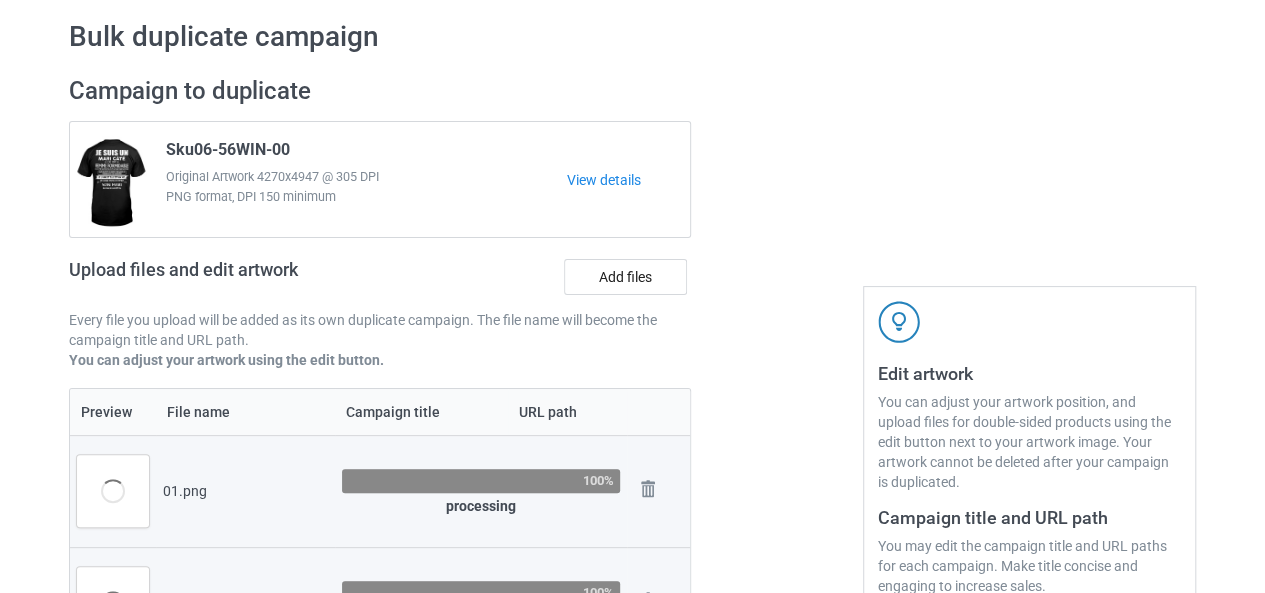 scroll, scrollTop: 0, scrollLeft: 0, axis: both 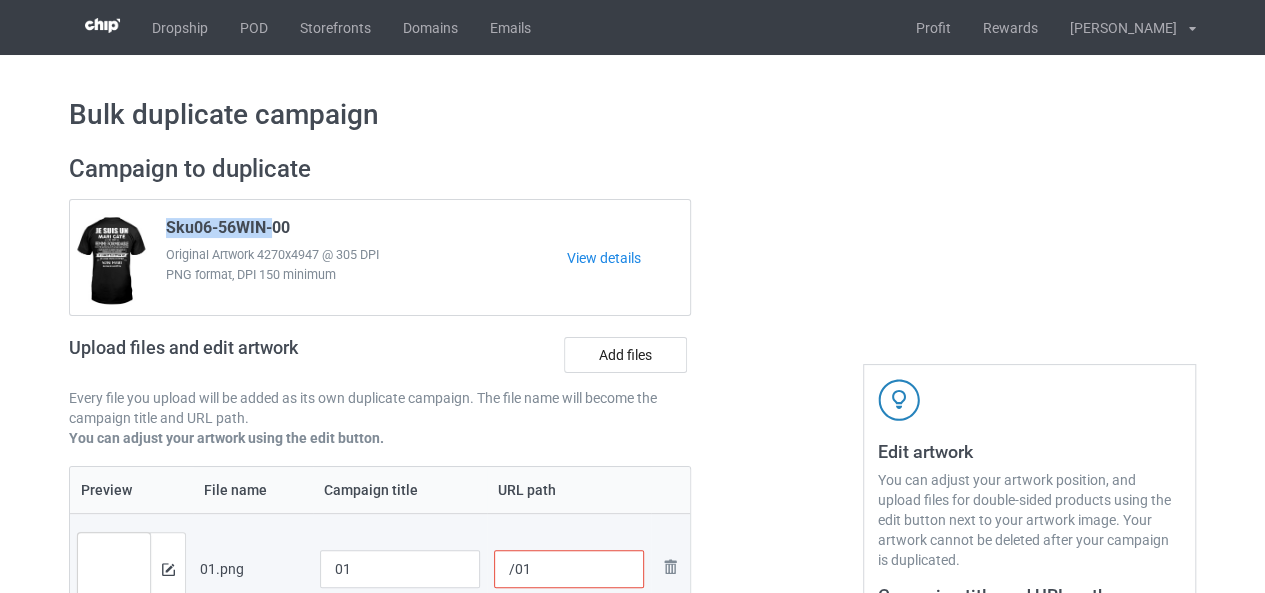 drag, startPoint x: 169, startPoint y: 229, endPoint x: 272, endPoint y: 227, distance: 103.01942 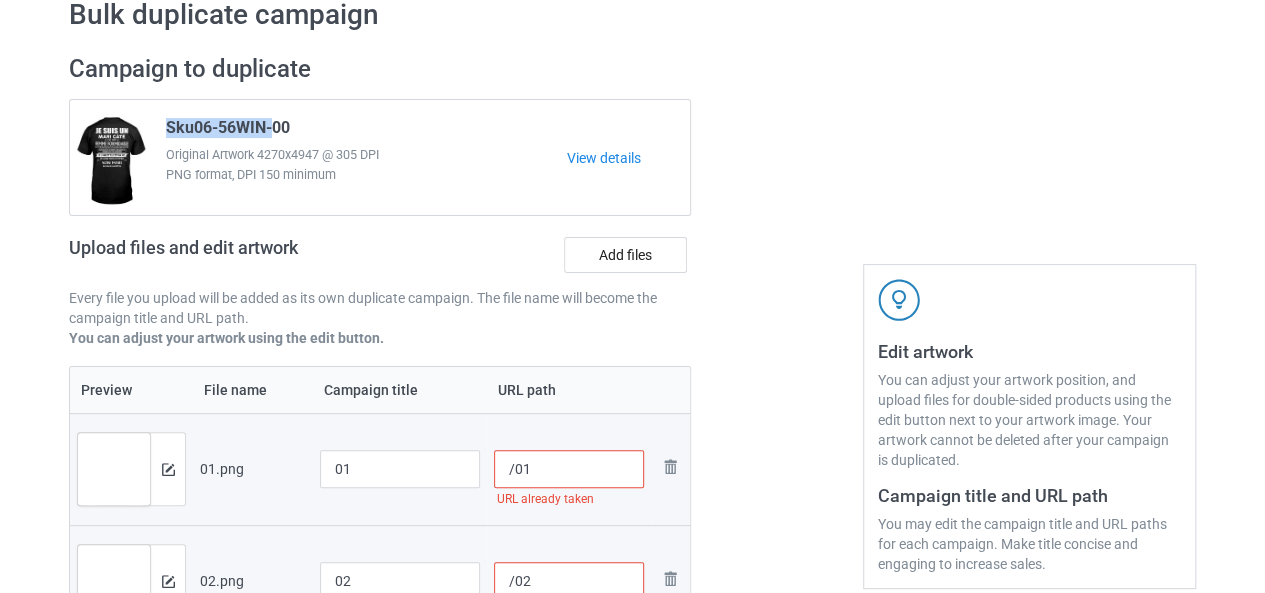 scroll, scrollTop: 0, scrollLeft: 0, axis: both 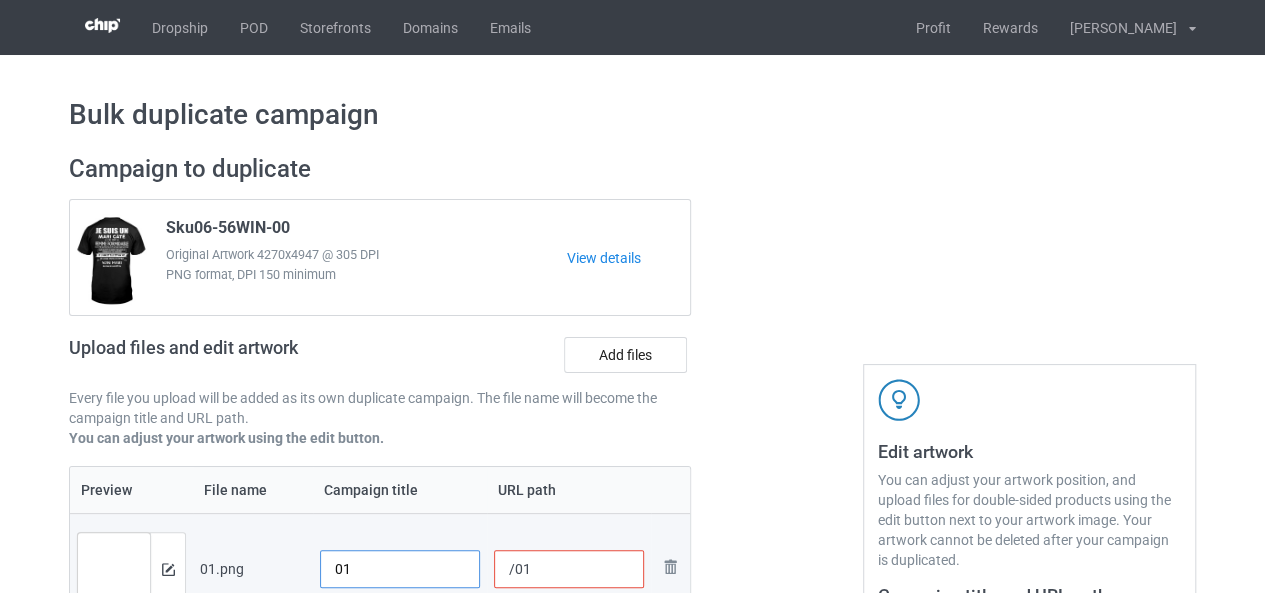 click on "01" at bounding box center (400, 569) 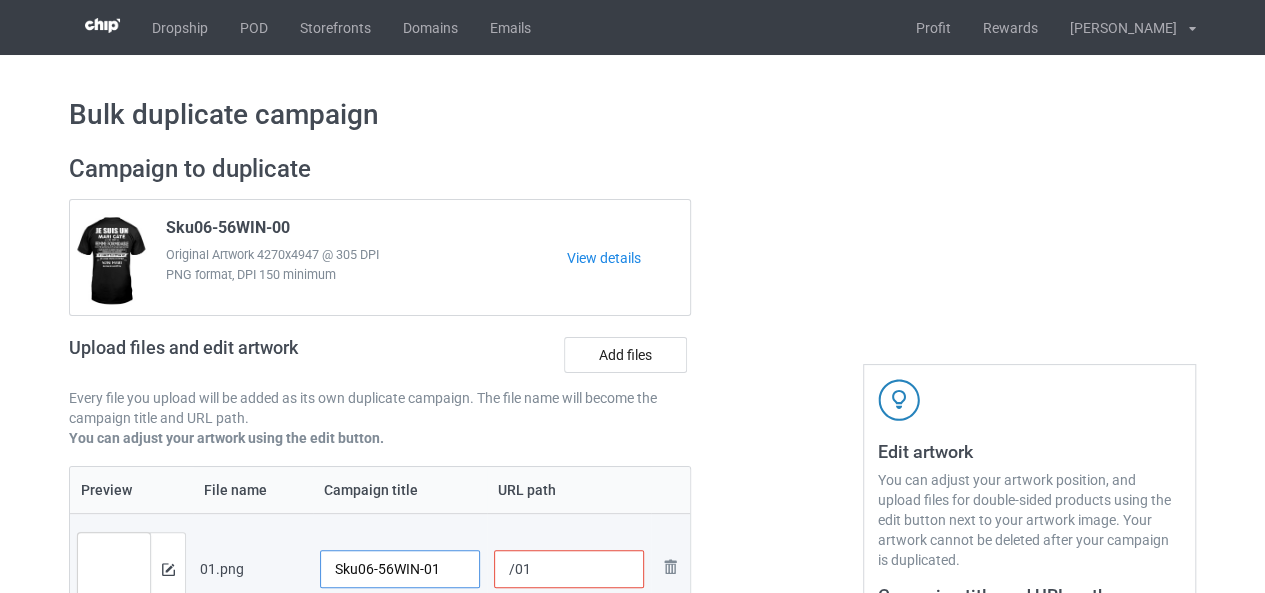 scroll, scrollTop: 100, scrollLeft: 0, axis: vertical 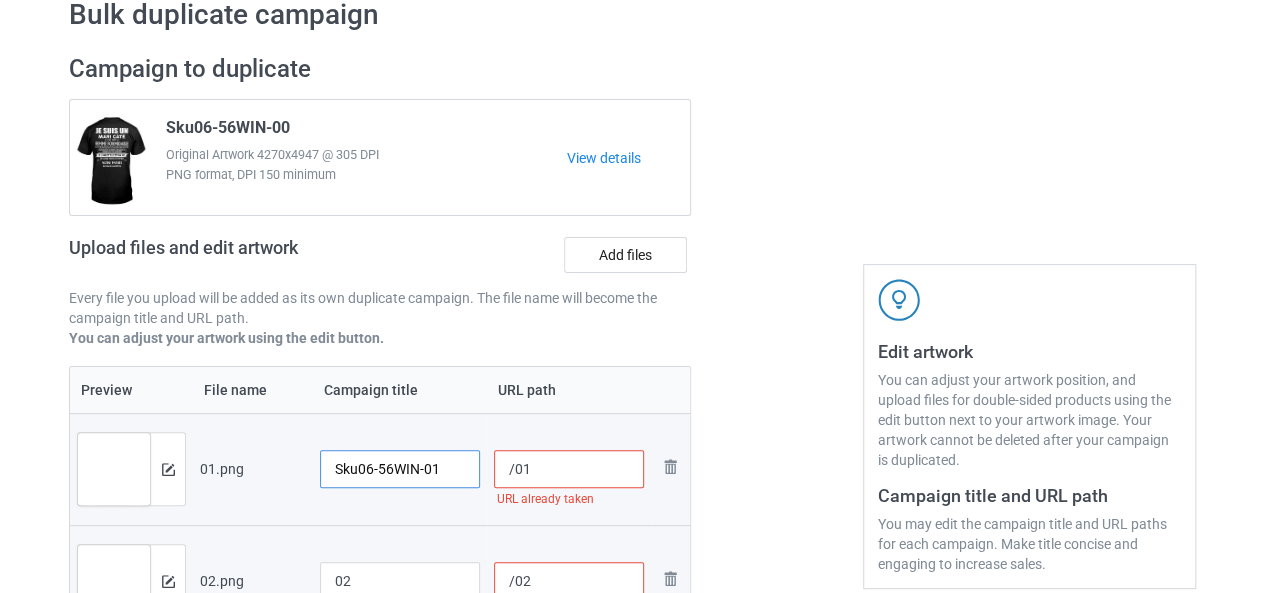 type on "Sku06-56WIN-01" 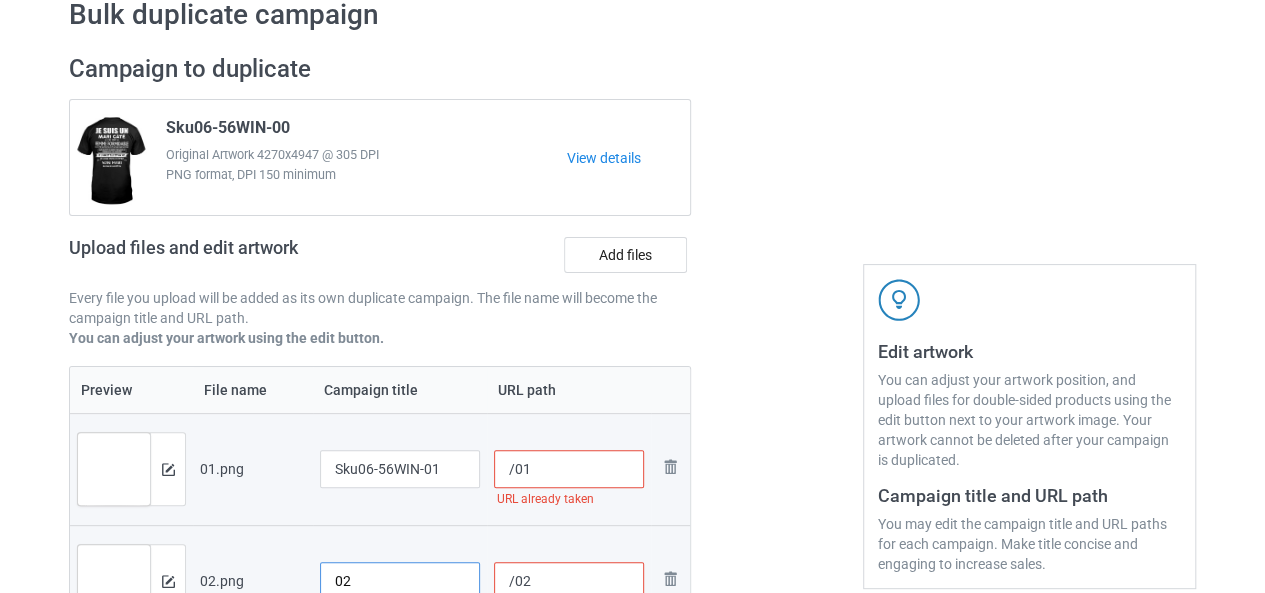 click on "02" at bounding box center [400, 581] 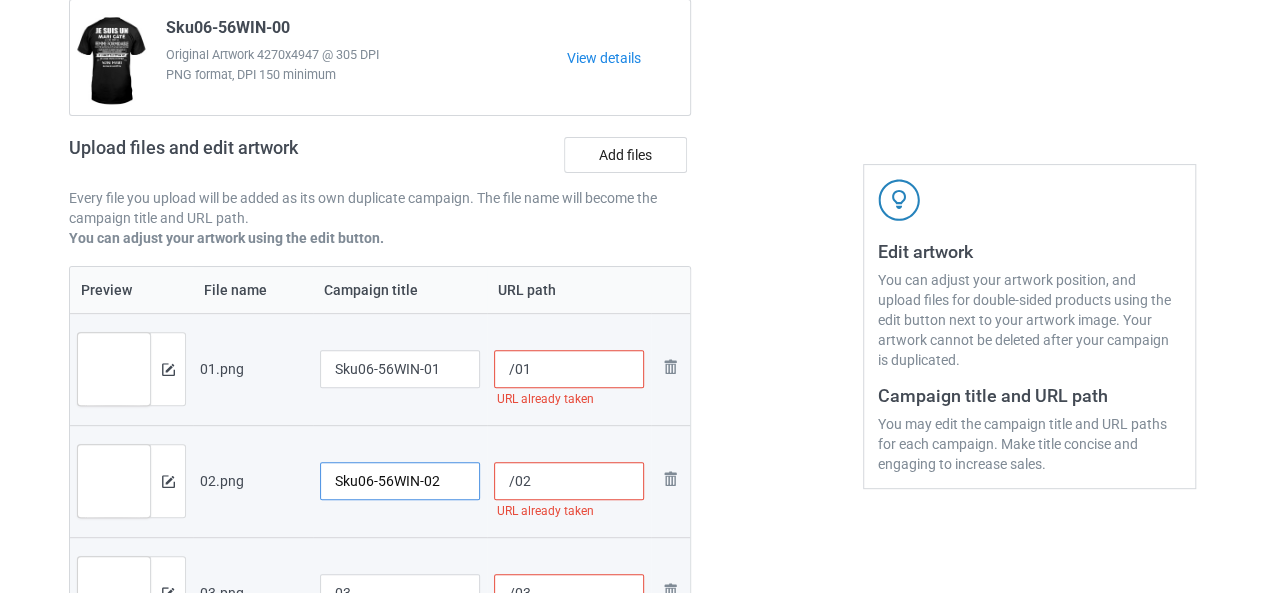 scroll, scrollTop: 400, scrollLeft: 0, axis: vertical 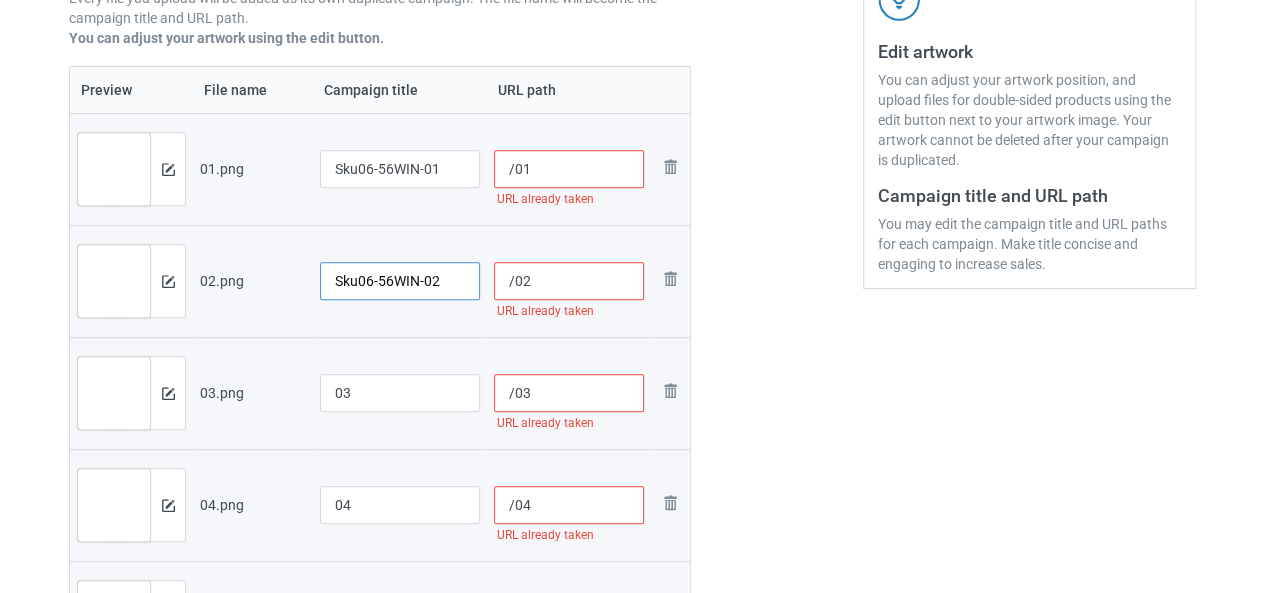 type on "Sku06-56WIN-02" 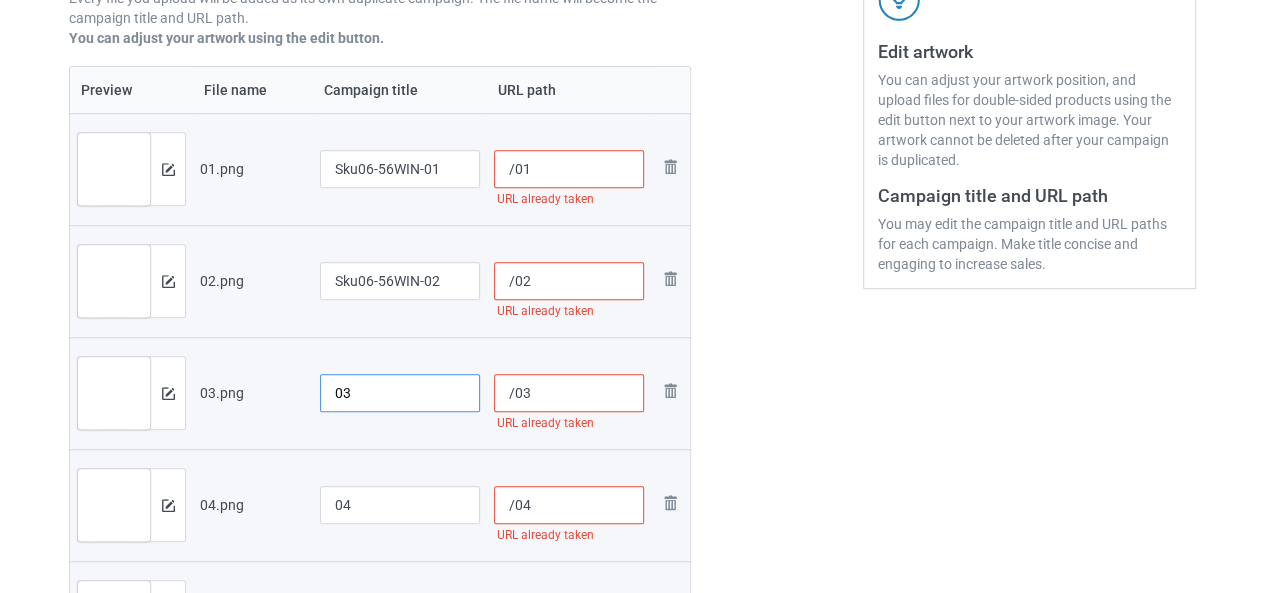 click on "03" at bounding box center [400, 393] 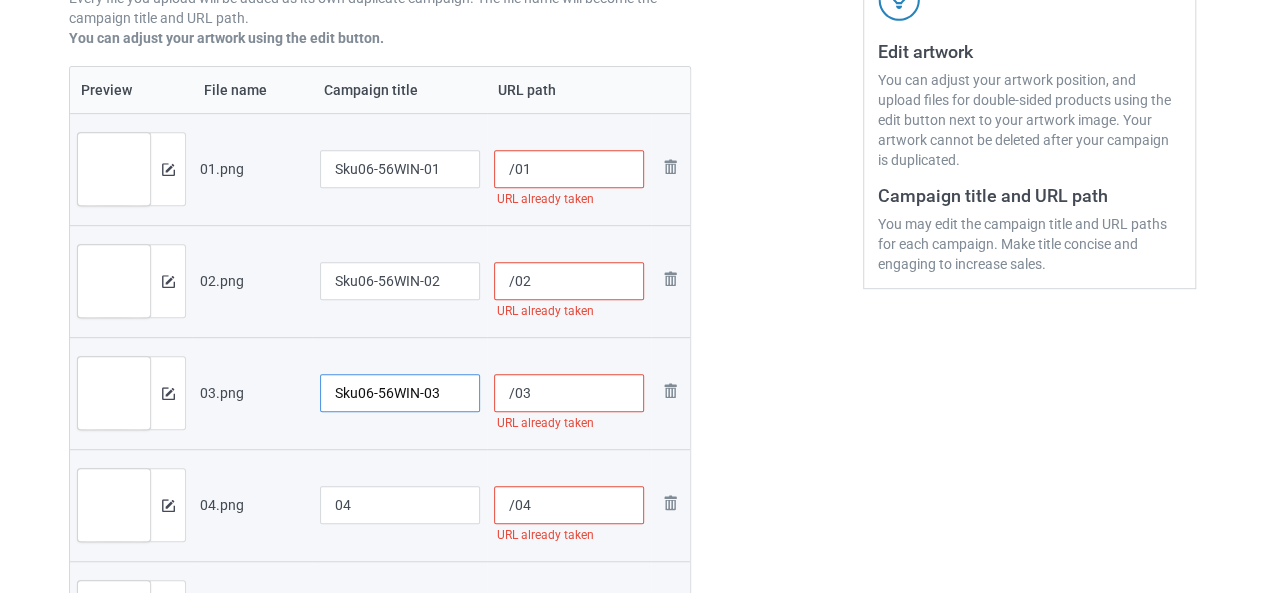 type on "Sku06-56WIN-03" 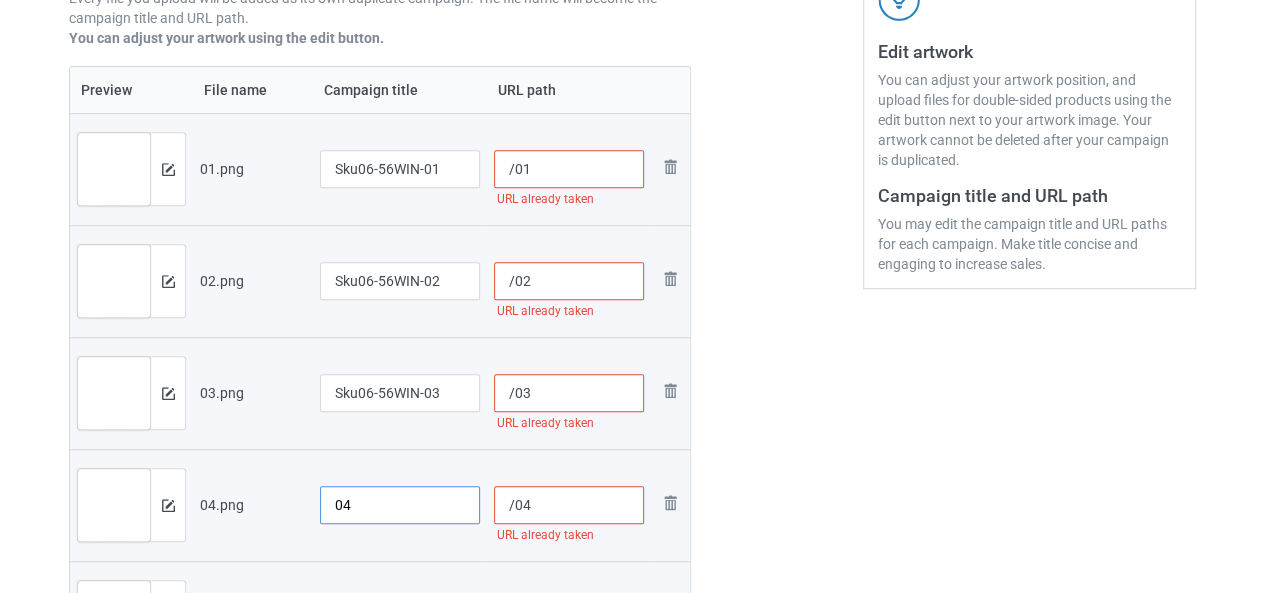 click on "04" at bounding box center [400, 505] 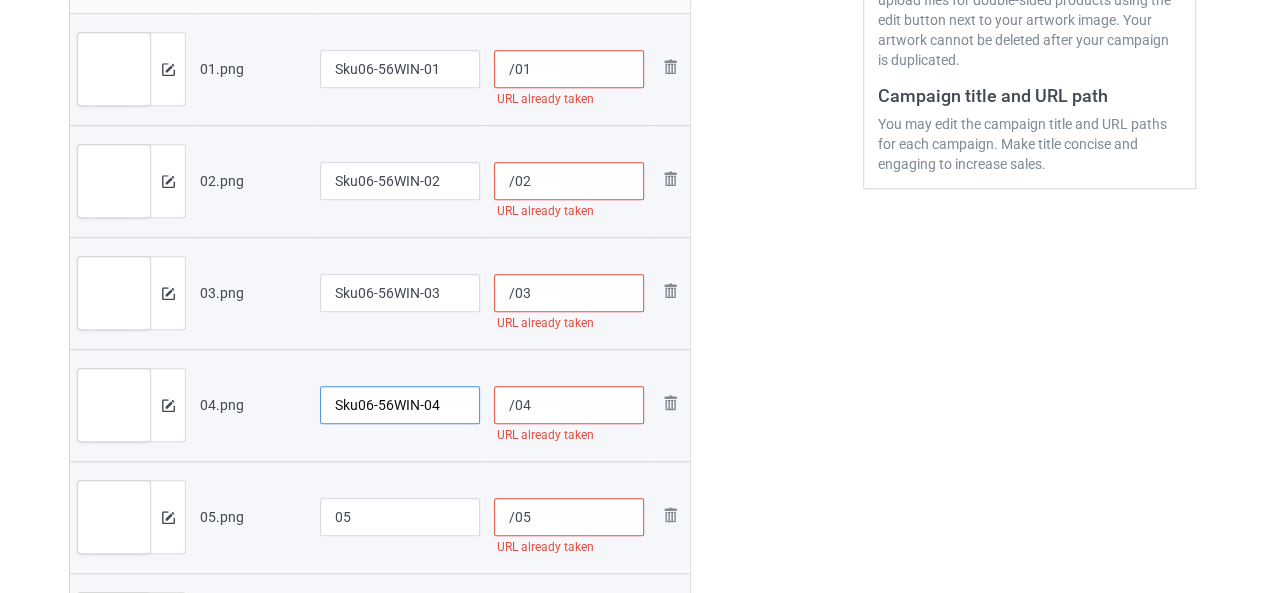 type on "Sku06-56WIN-04" 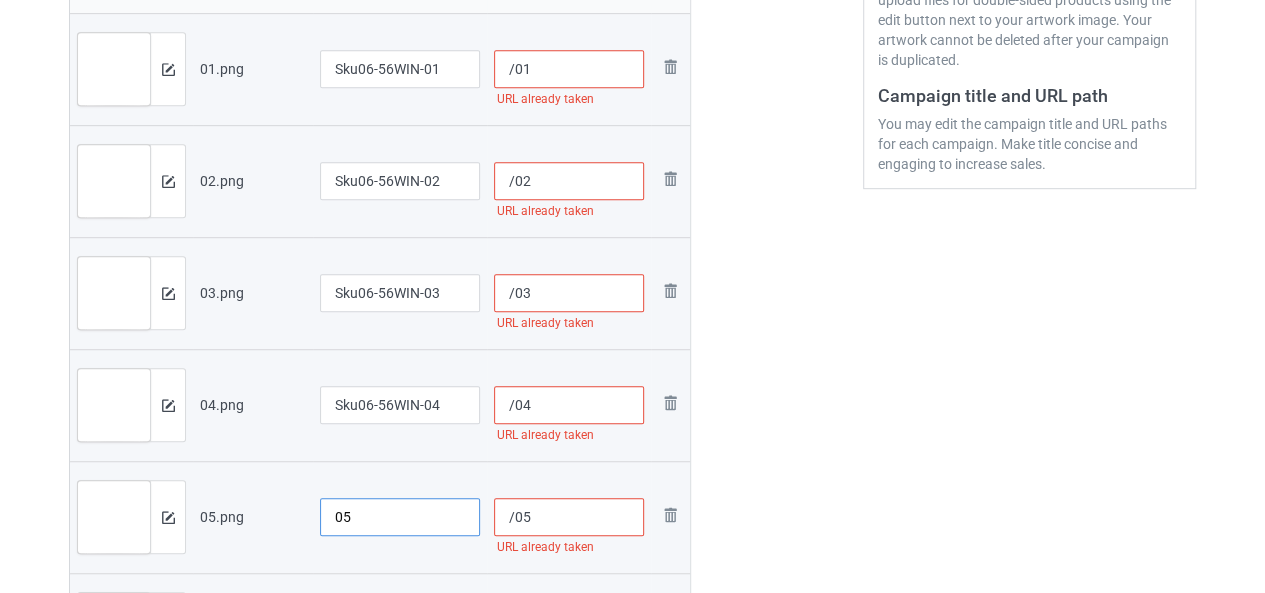 click on "05" at bounding box center (400, 517) 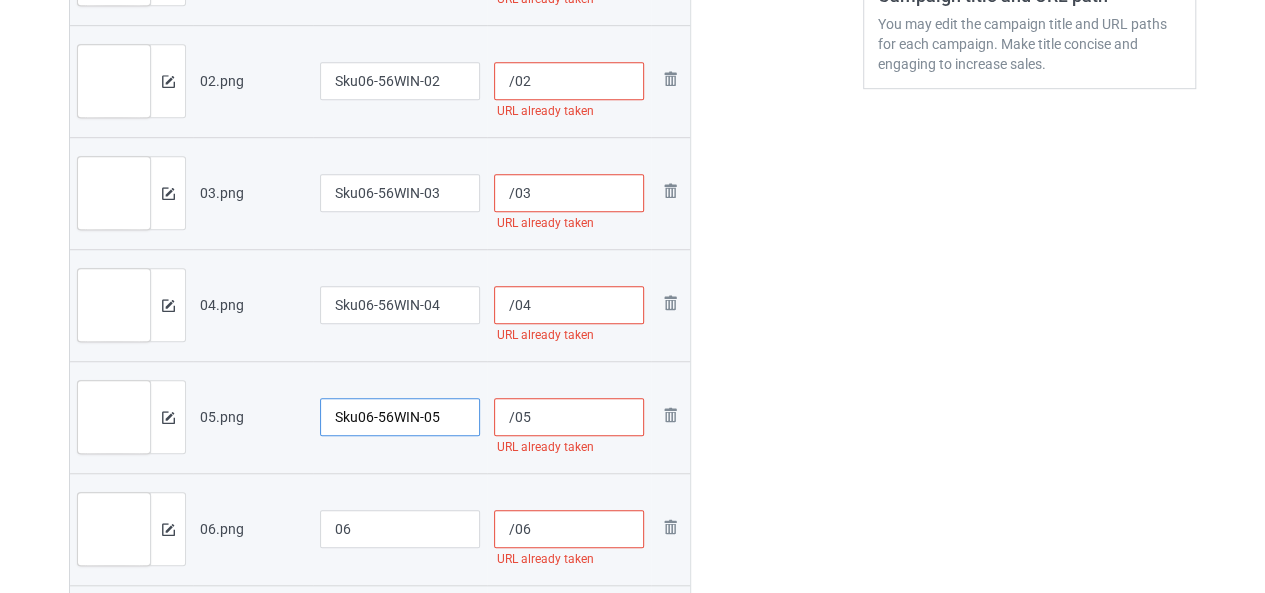 type on "Sku06-56WIN-05" 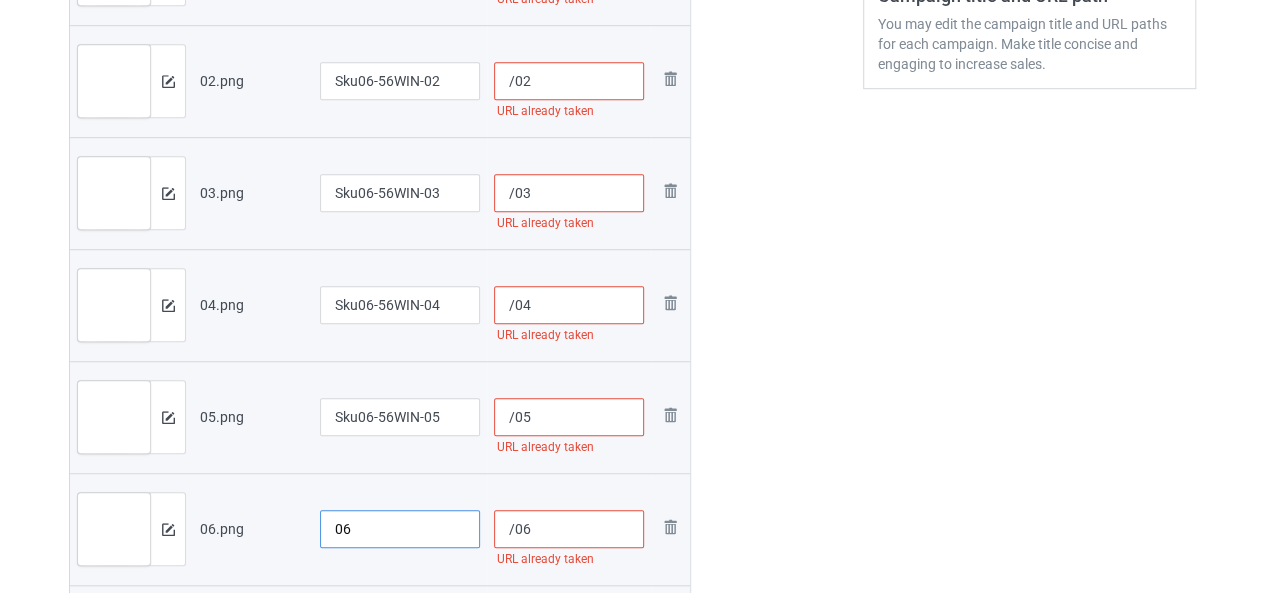 click on "06" at bounding box center (400, 529) 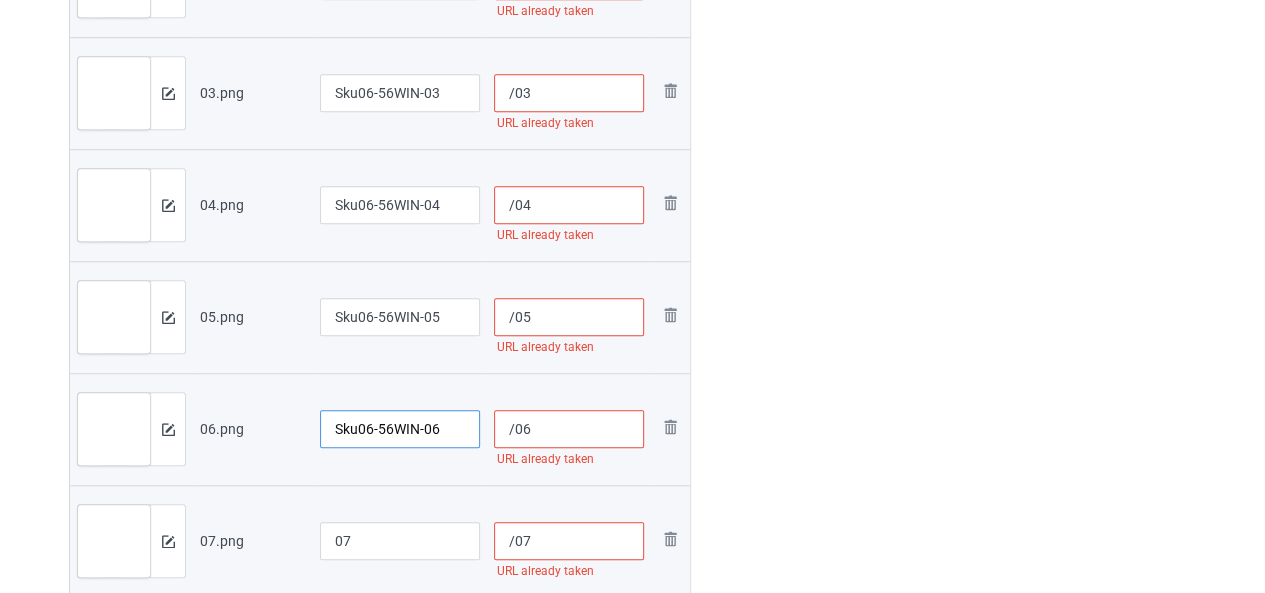 scroll, scrollTop: 800, scrollLeft: 0, axis: vertical 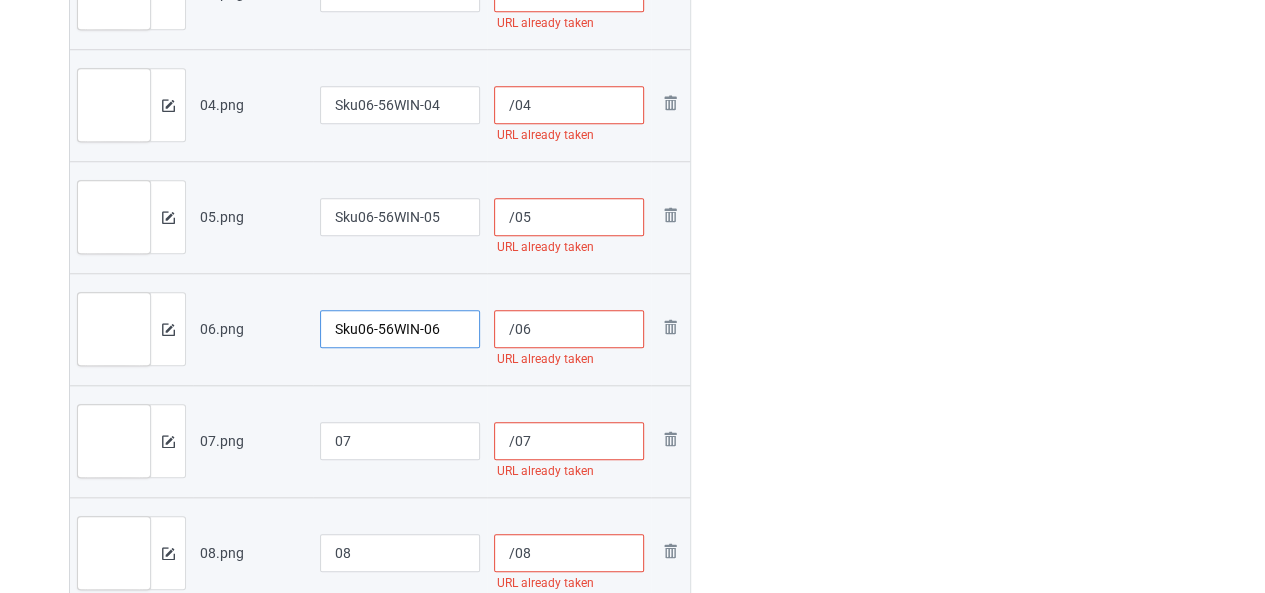 type on "Sku06-56WIN-06" 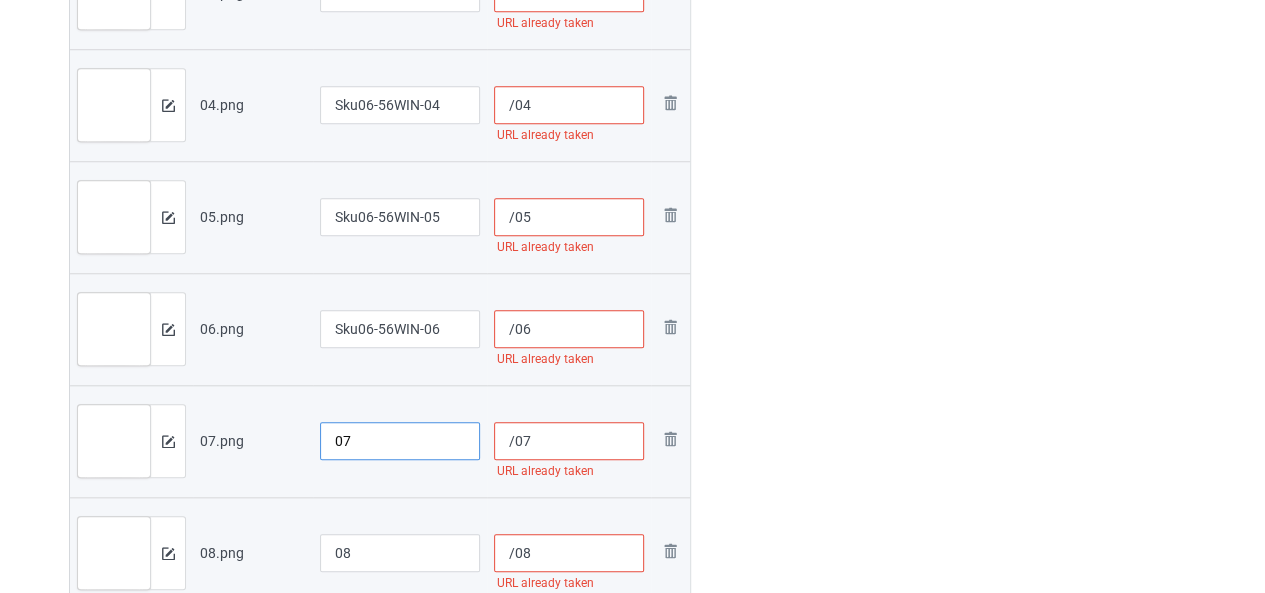 click on "07" at bounding box center [400, 441] 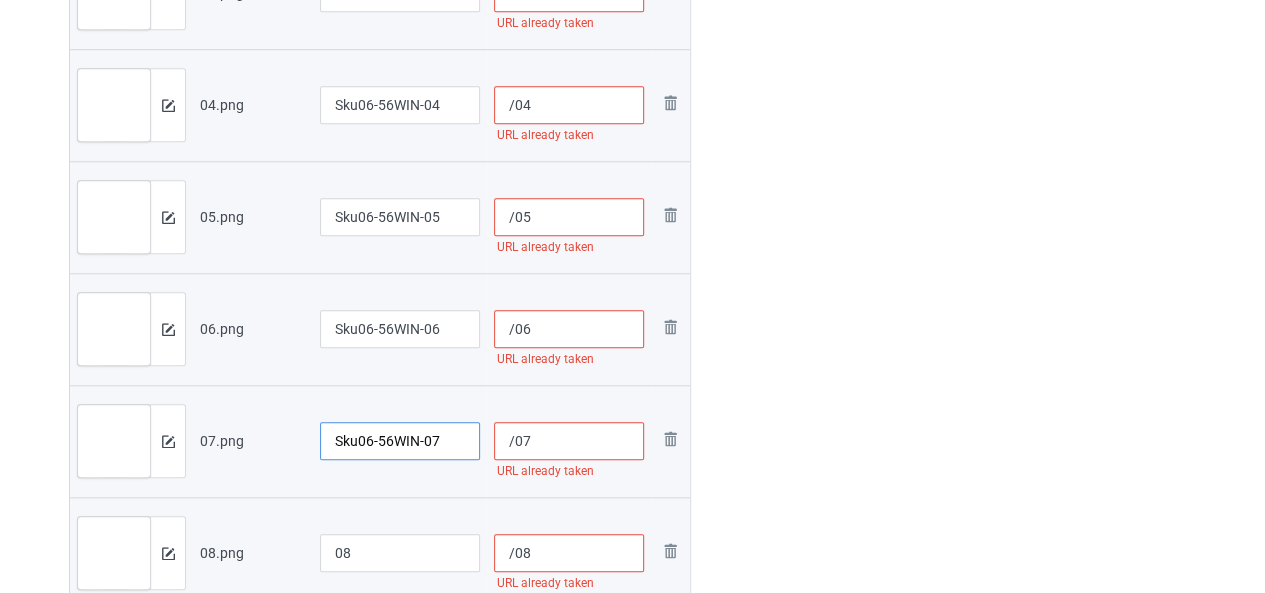 type on "Sku06-56WIN-07" 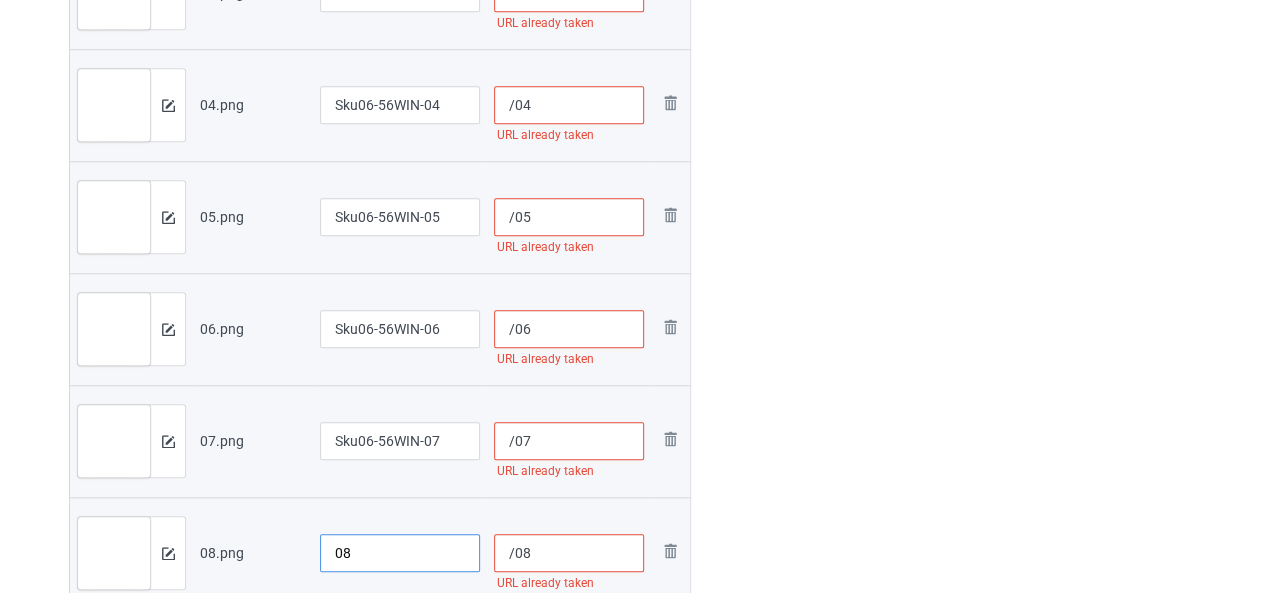 click on "08" at bounding box center [400, 553] 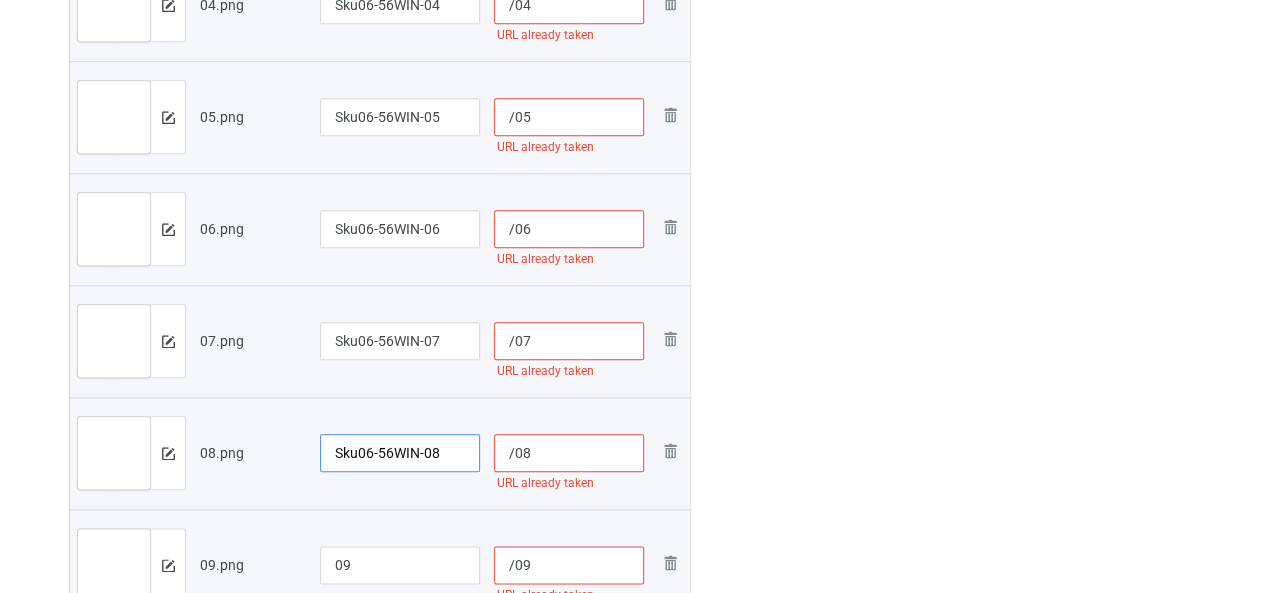 scroll, scrollTop: 1000, scrollLeft: 0, axis: vertical 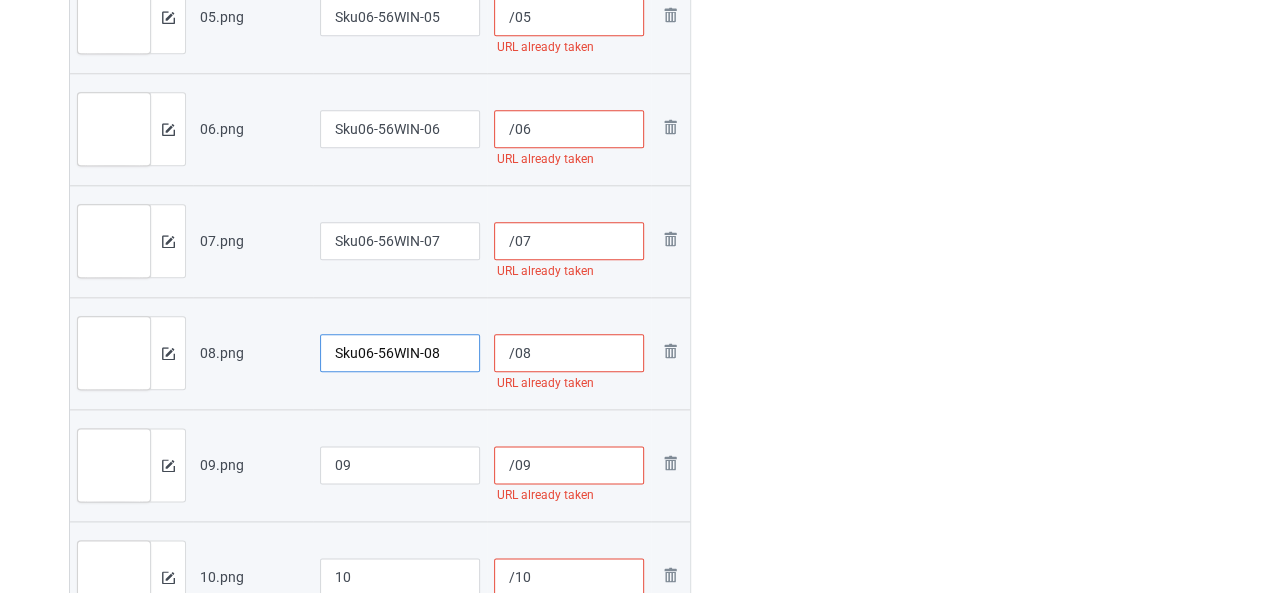 type on "Sku06-56WIN-08" 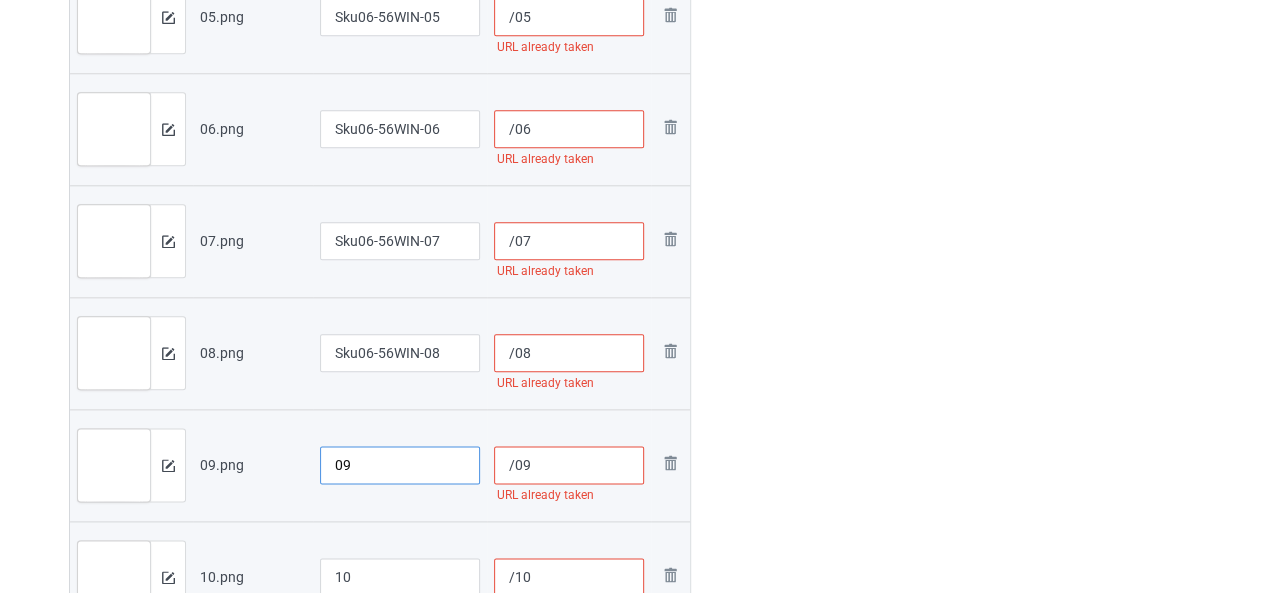 click on "09" at bounding box center [400, 465] 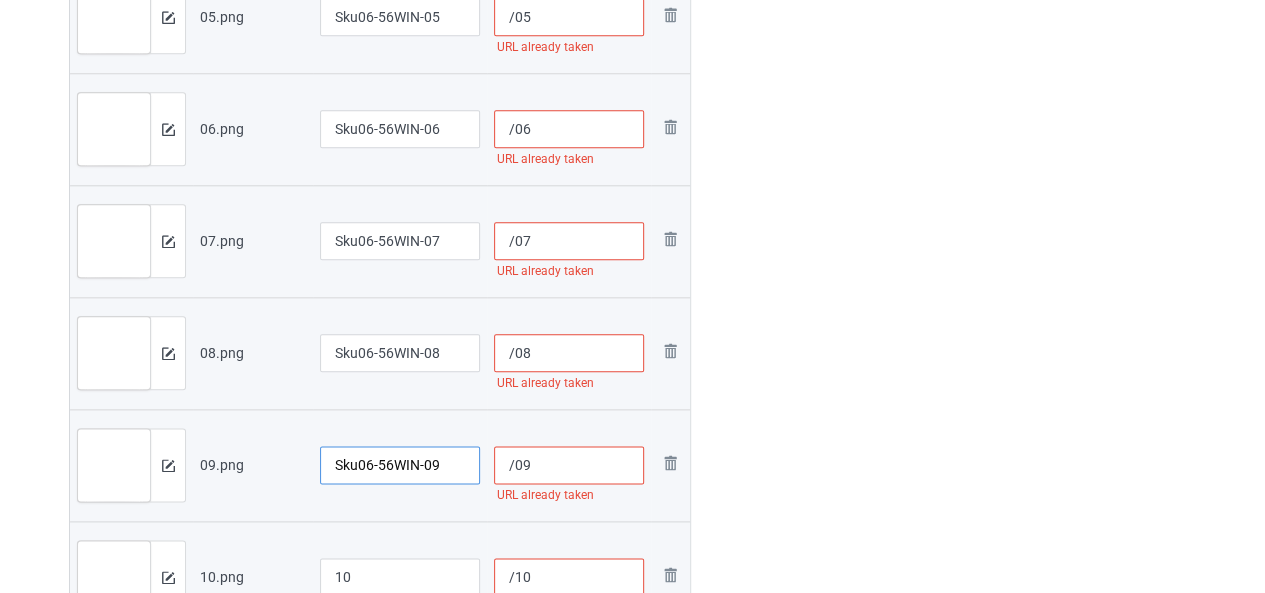 scroll, scrollTop: 1100, scrollLeft: 0, axis: vertical 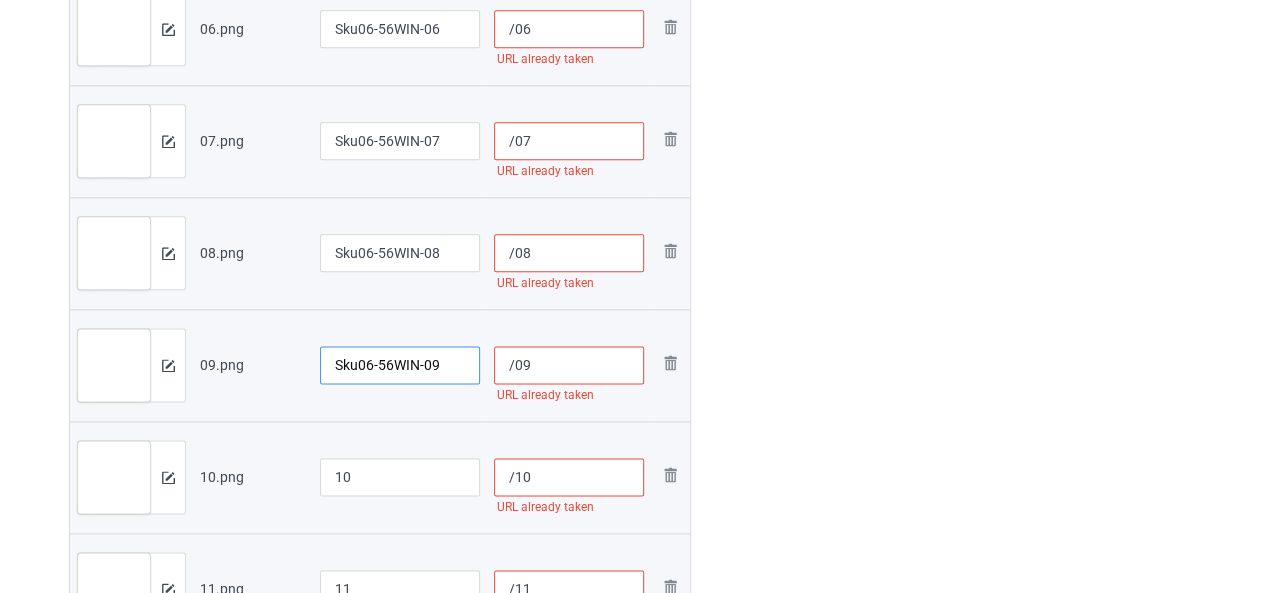 type on "Sku06-56WIN-09" 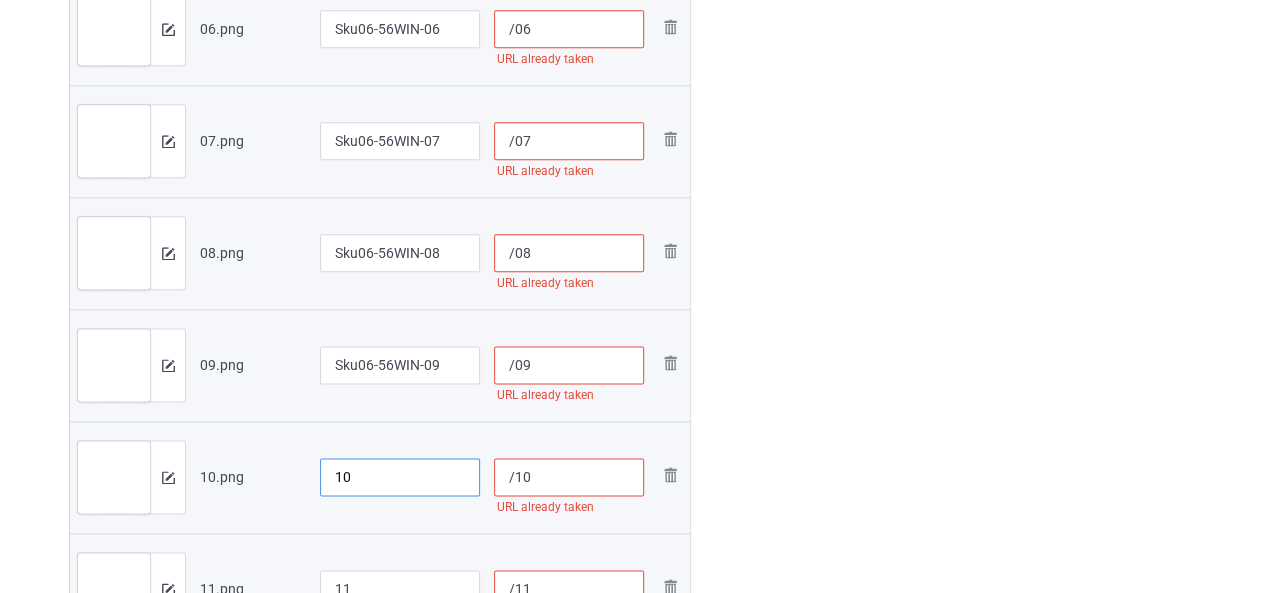 click on "10" at bounding box center [400, 477] 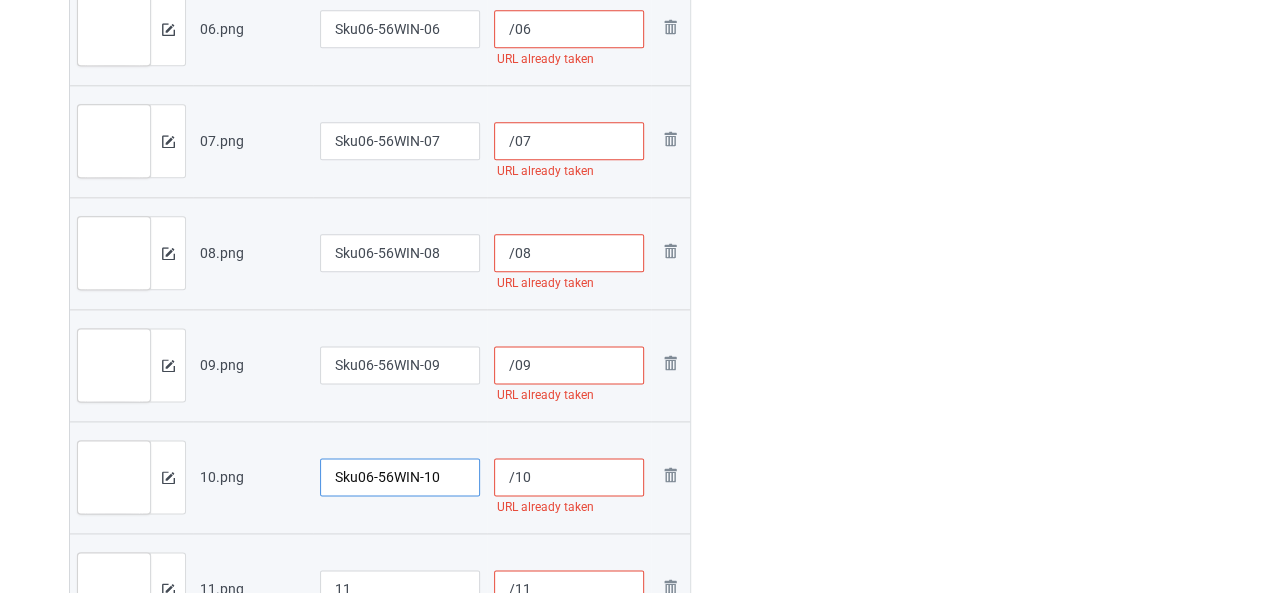 scroll, scrollTop: 1200, scrollLeft: 0, axis: vertical 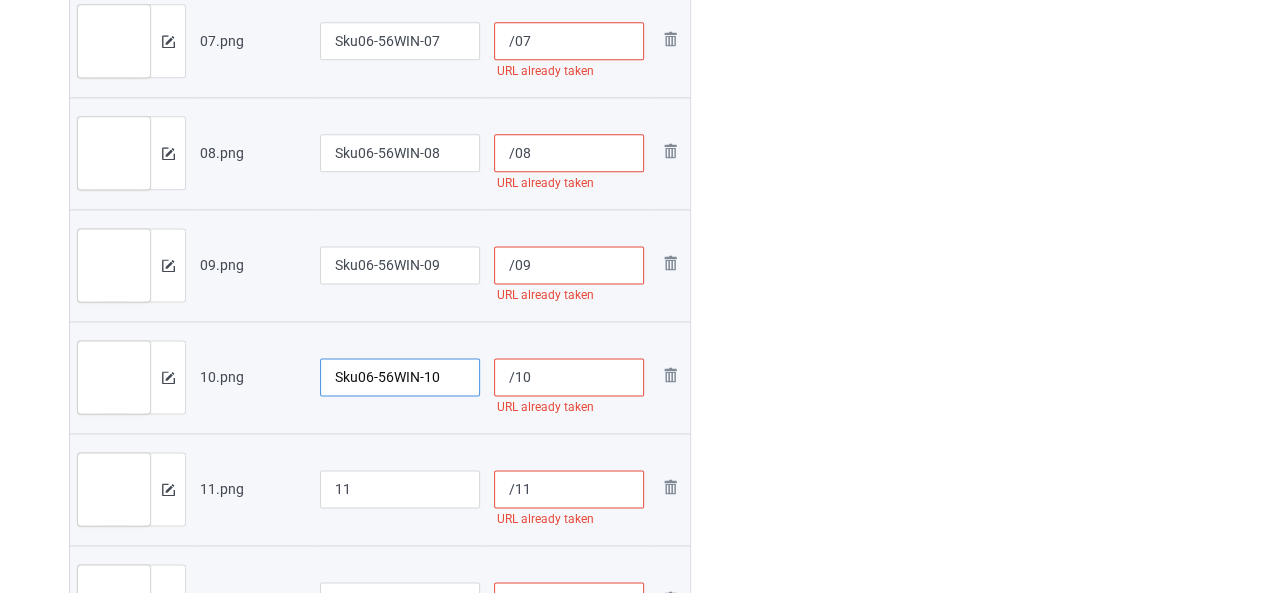 type on "Sku06-56WIN-10" 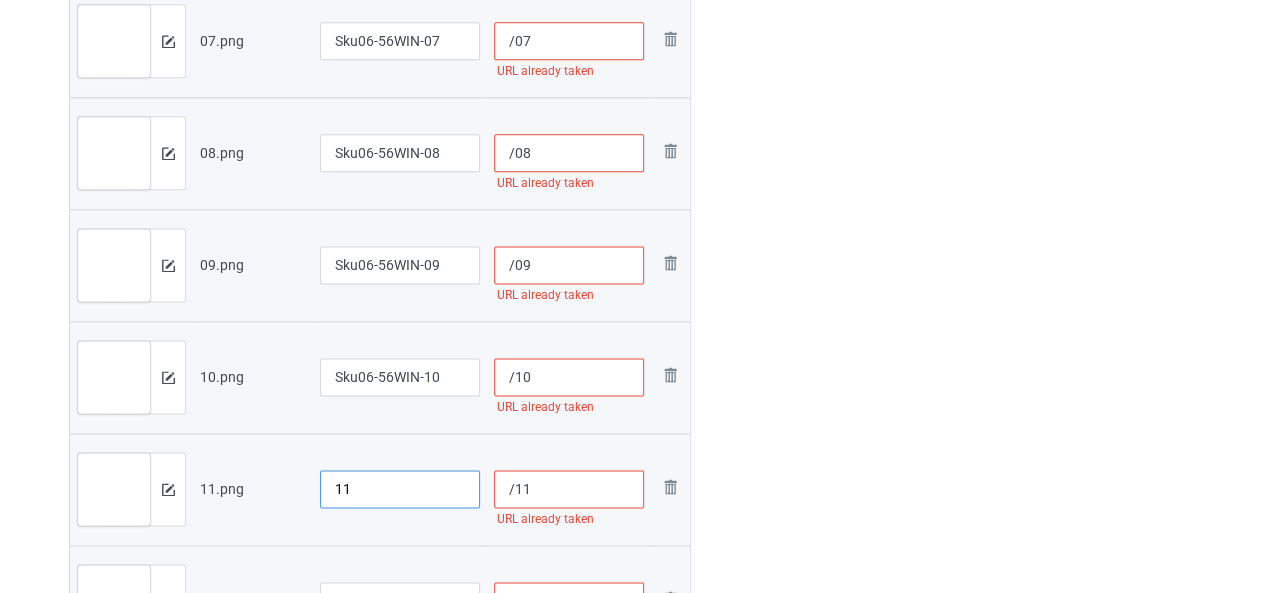 click on "11" at bounding box center (400, 489) 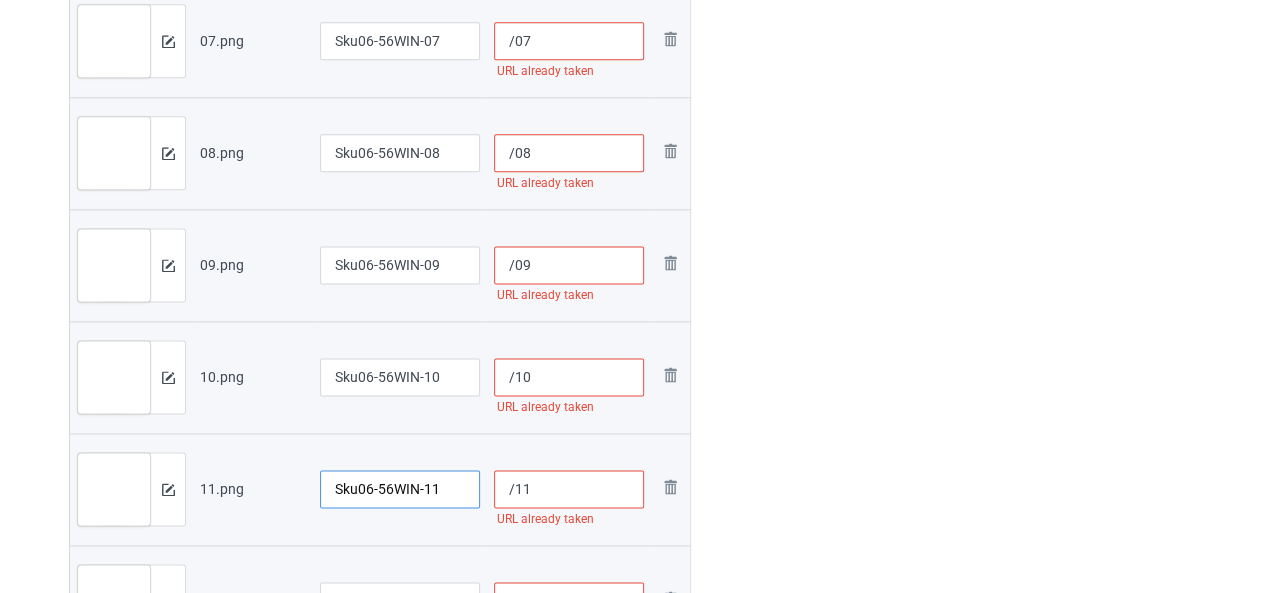 scroll, scrollTop: 1300, scrollLeft: 0, axis: vertical 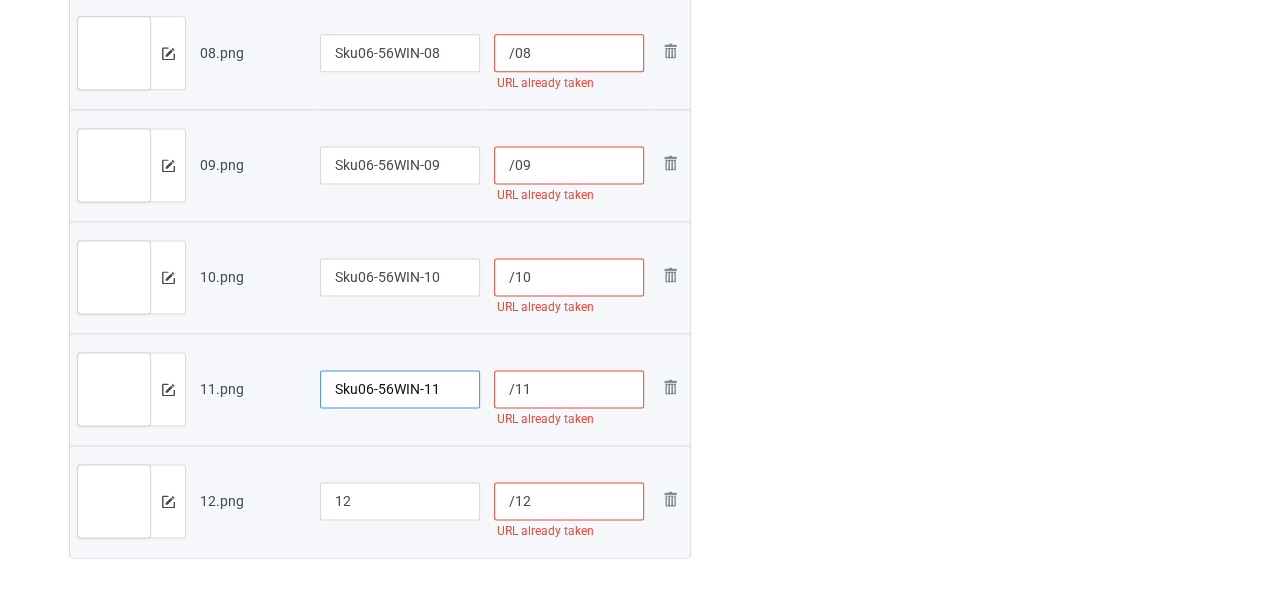 type on "Sku06-56WIN-11" 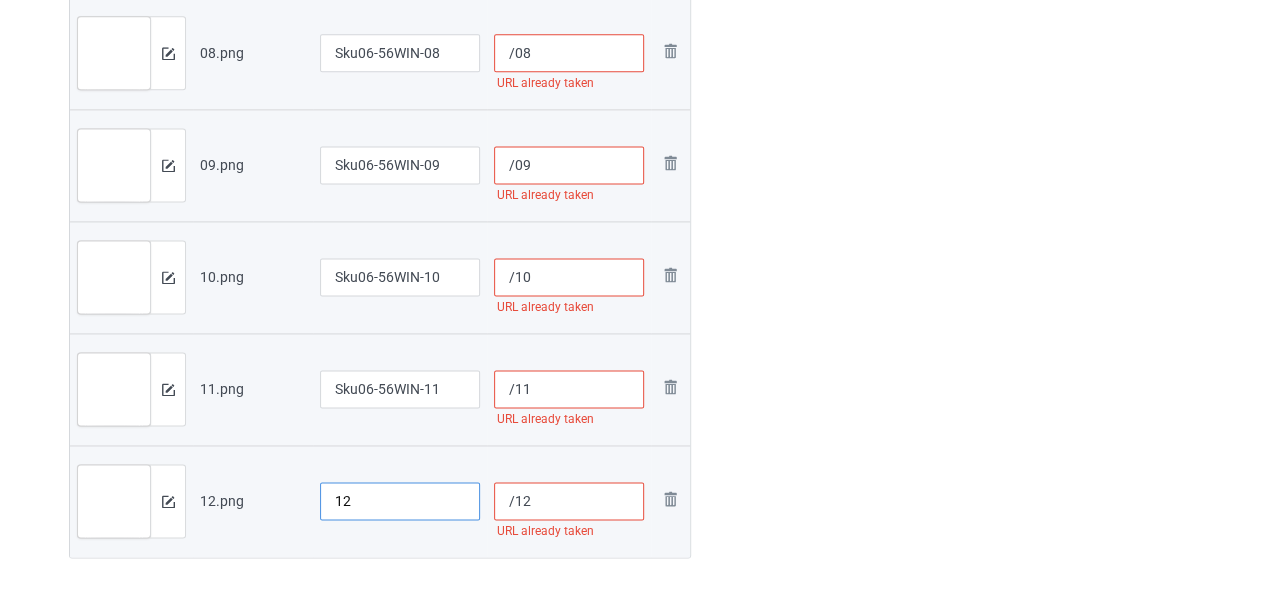 click on "12" at bounding box center [400, 501] 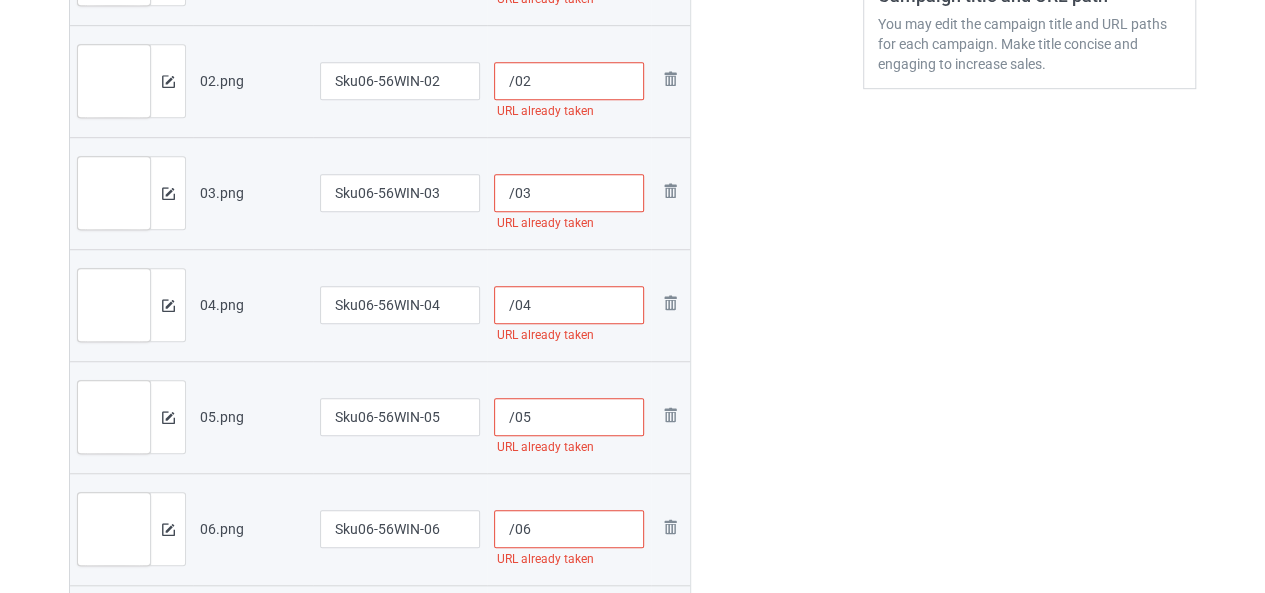 scroll, scrollTop: 400, scrollLeft: 0, axis: vertical 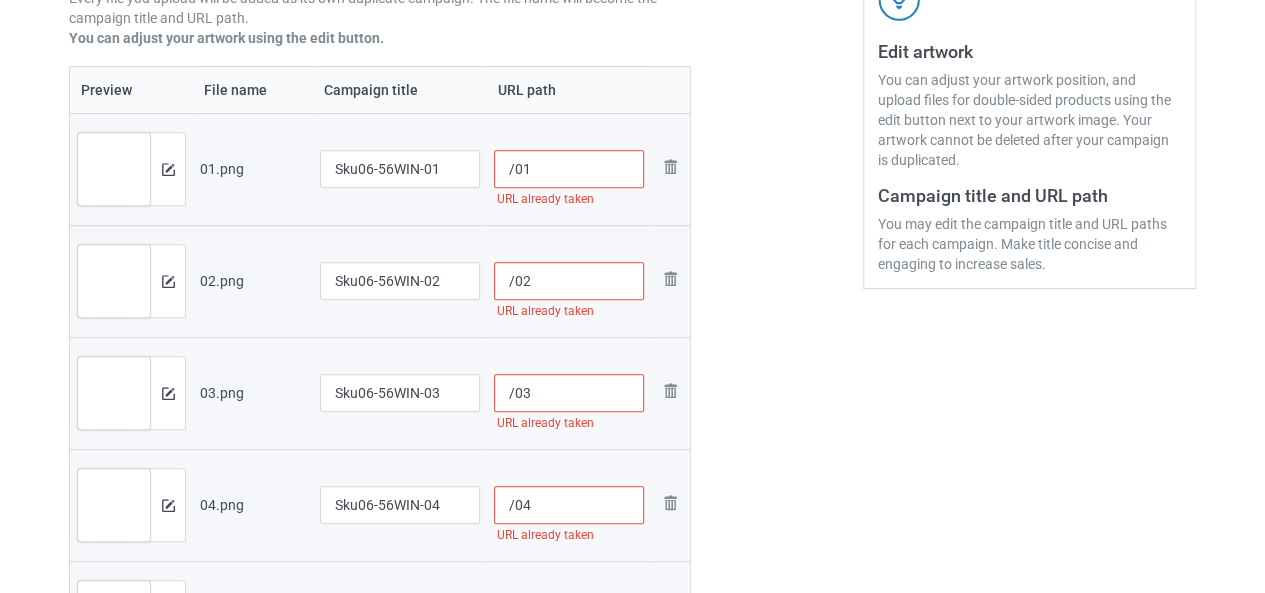 type on "Sku06-56WIN-12" 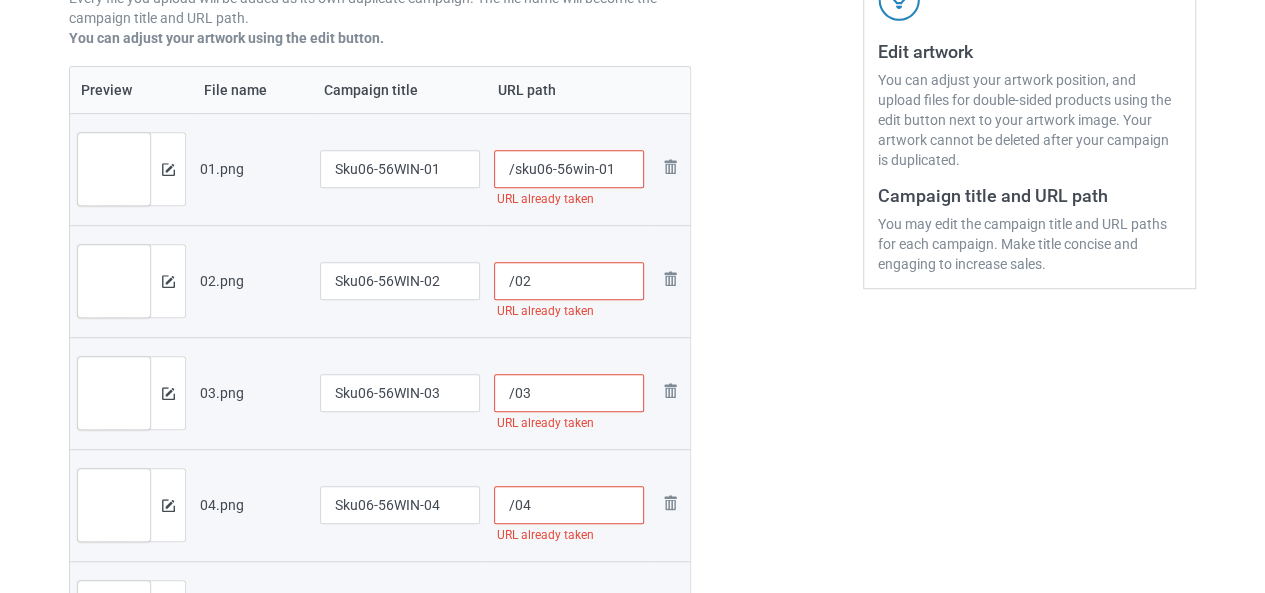 type on "/sku06-56win-01" 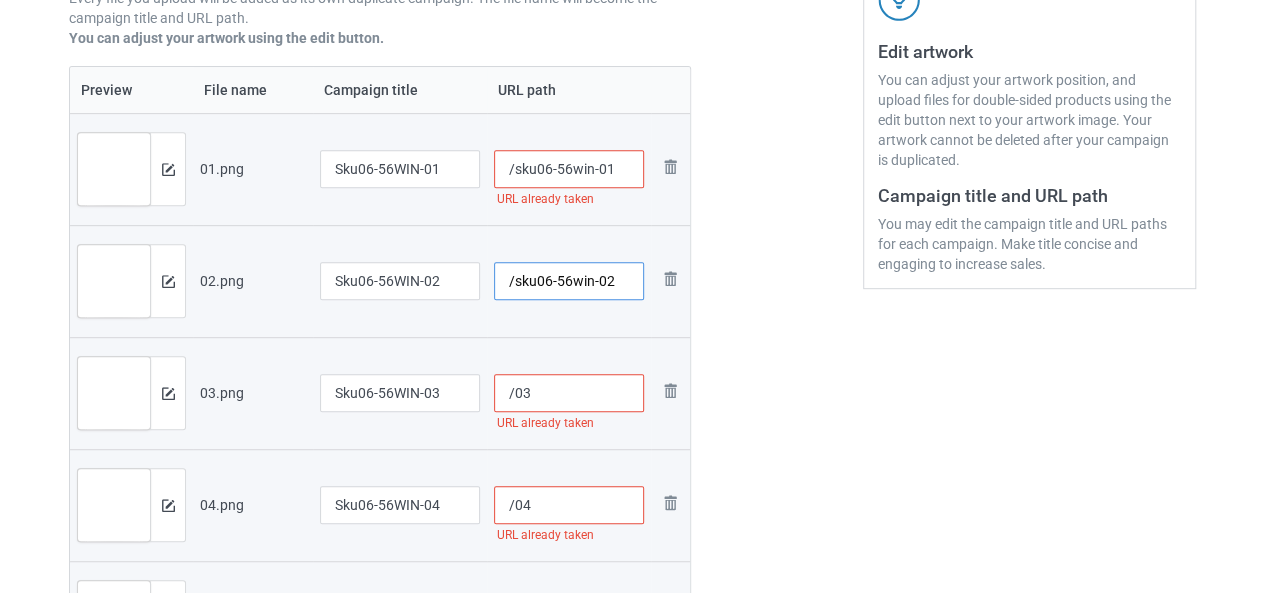 type on "/sku06-56win-02" 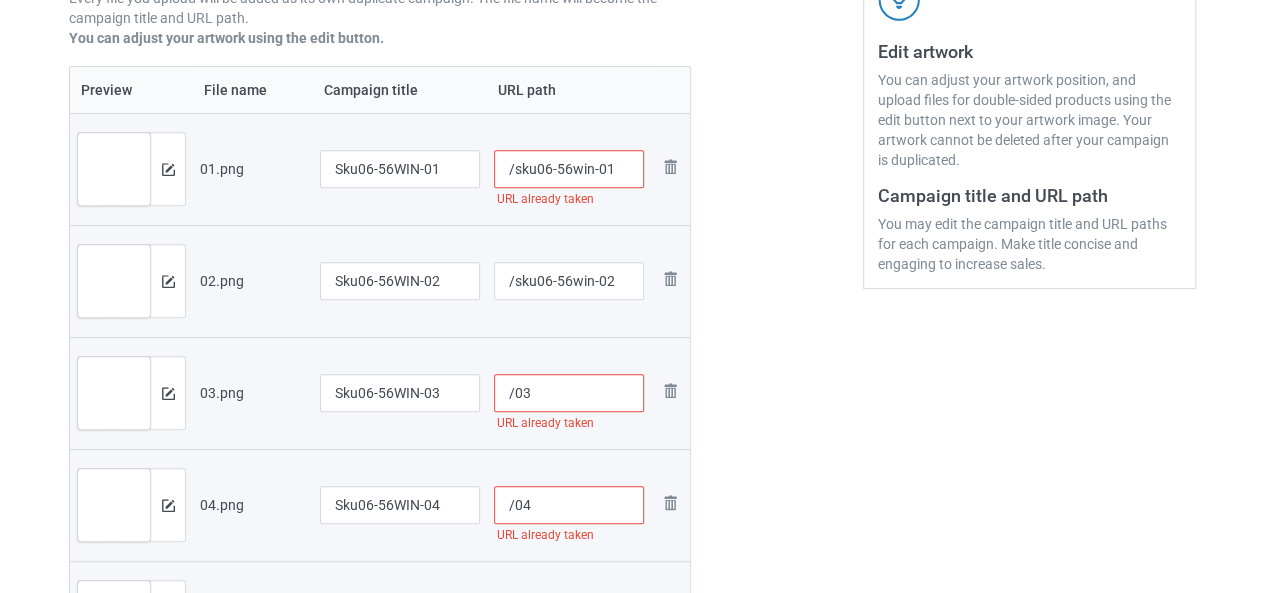click on "/sku06-56win-01" at bounding box center (569, 169) 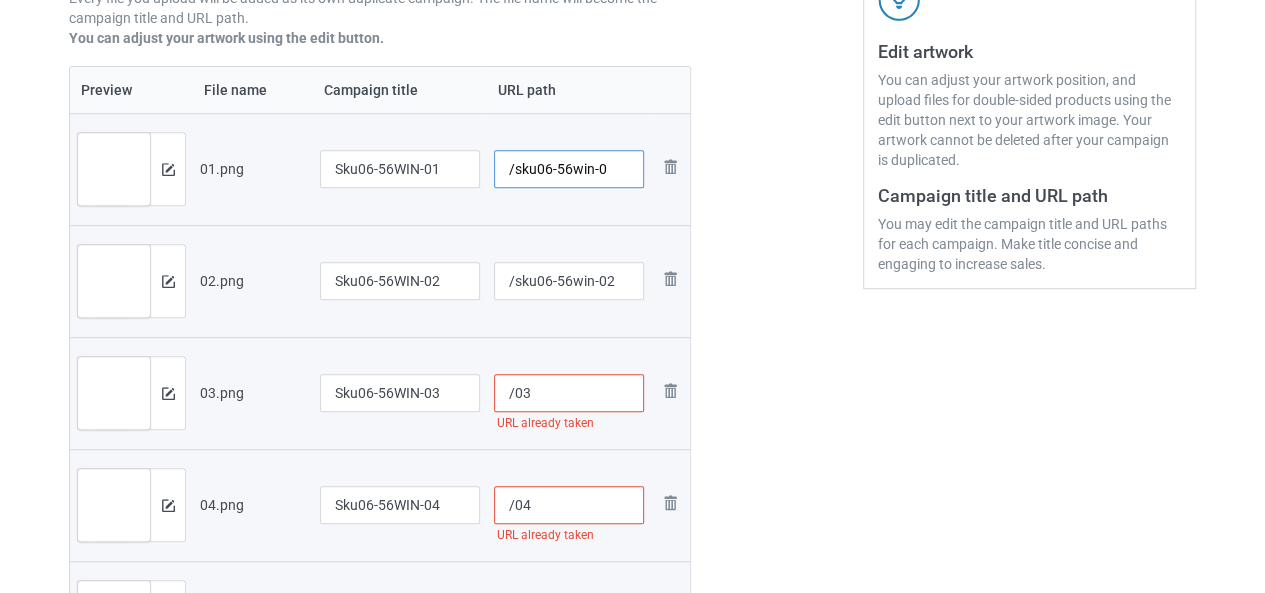 type on "/sku06-56win-01" 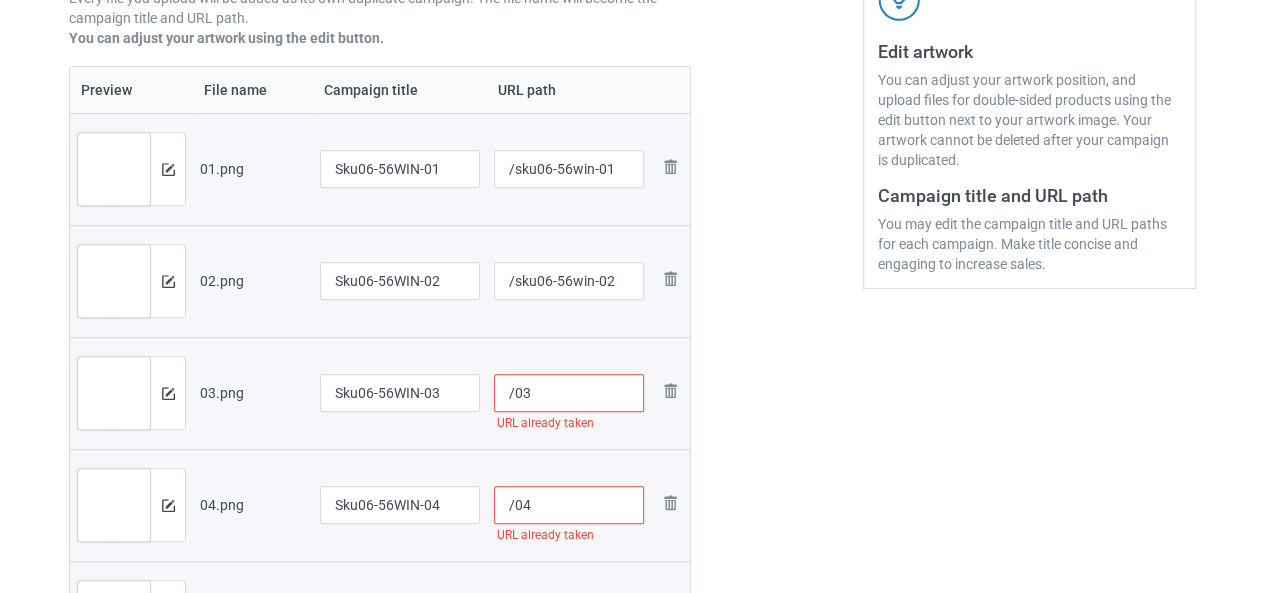 click at bounding box center (777, 628) 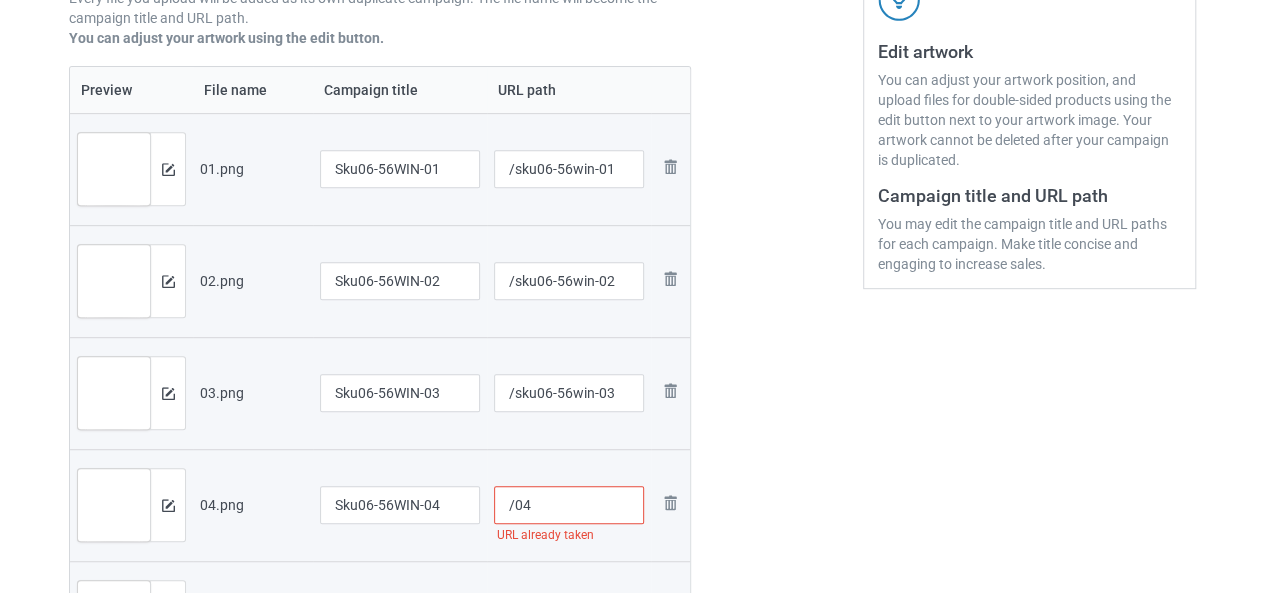 click on "/04" at bounding box center (569, 505) 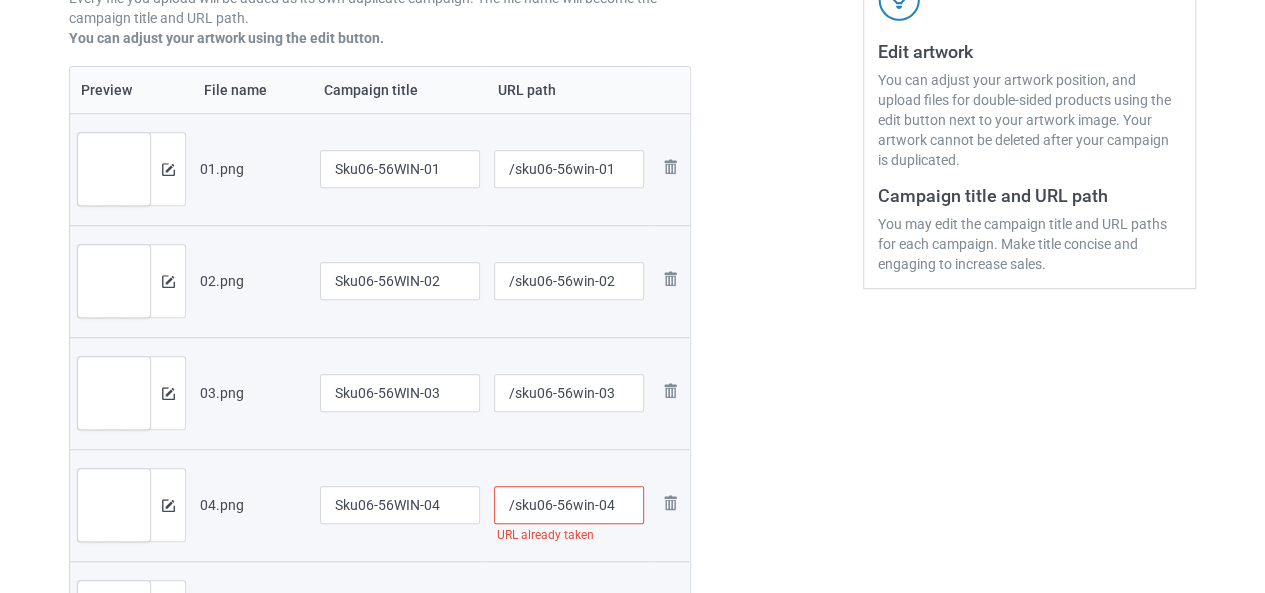 scroll, scrollTop: 500, scrollLeft: 0, axis: vertical 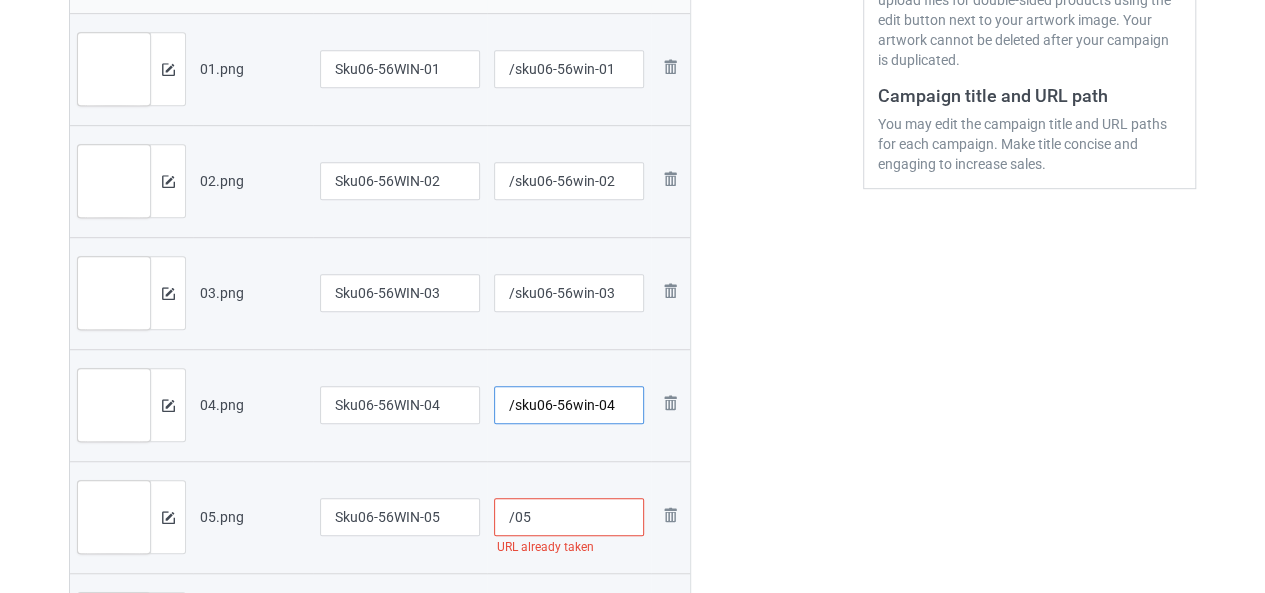 type on "/sku06-56win-04" 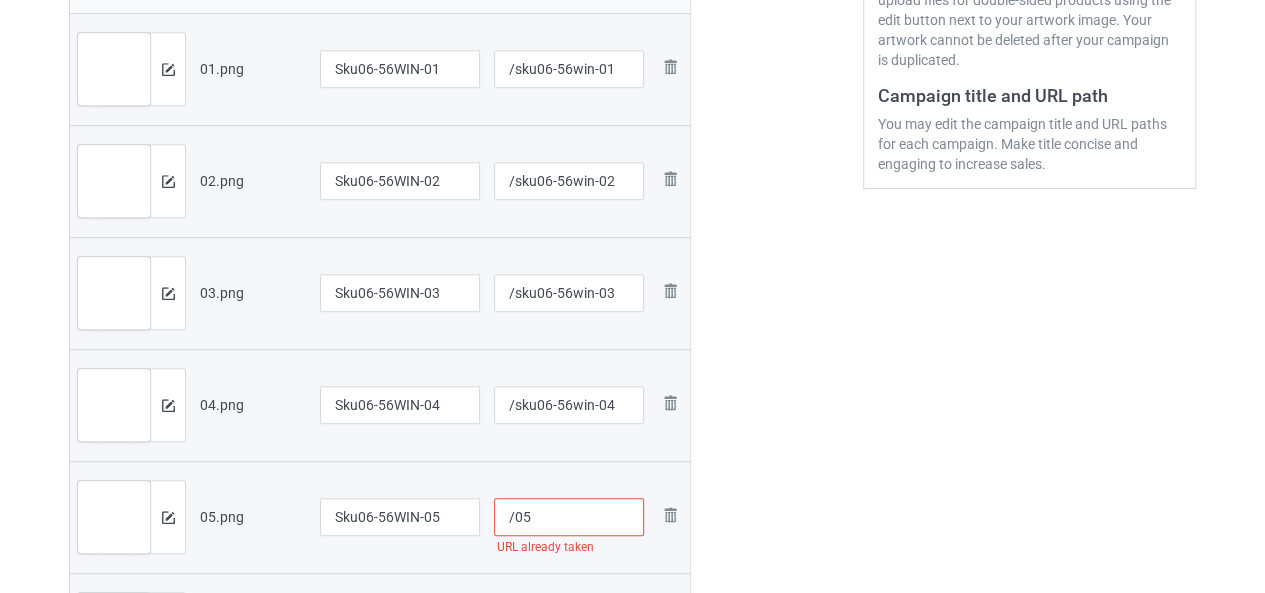 click on "/05" at bounding box center (569, 517) 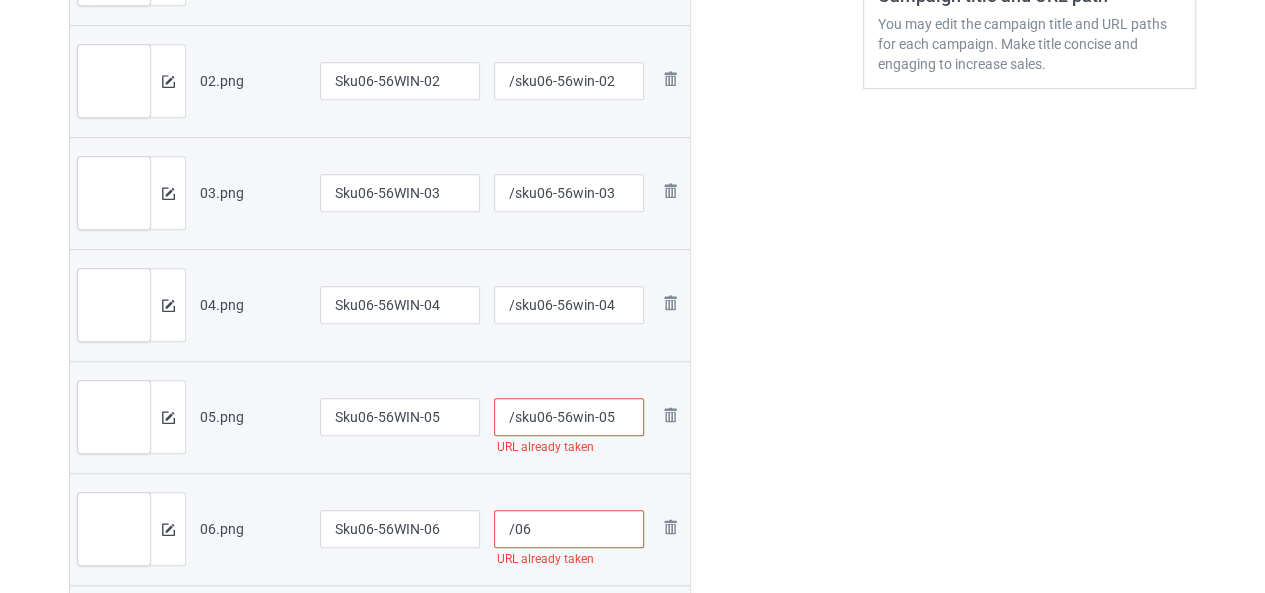 scroll, scrollTop: 700, scrollLeft: 0, axis: vertical 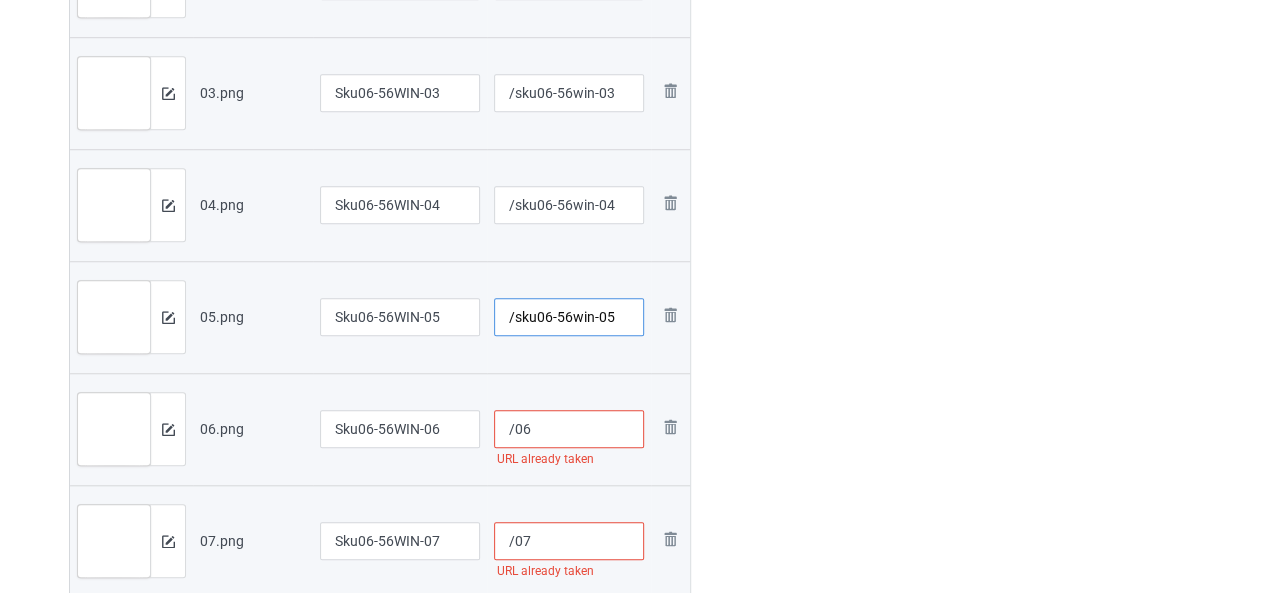 type on "/sku06-56win-05" 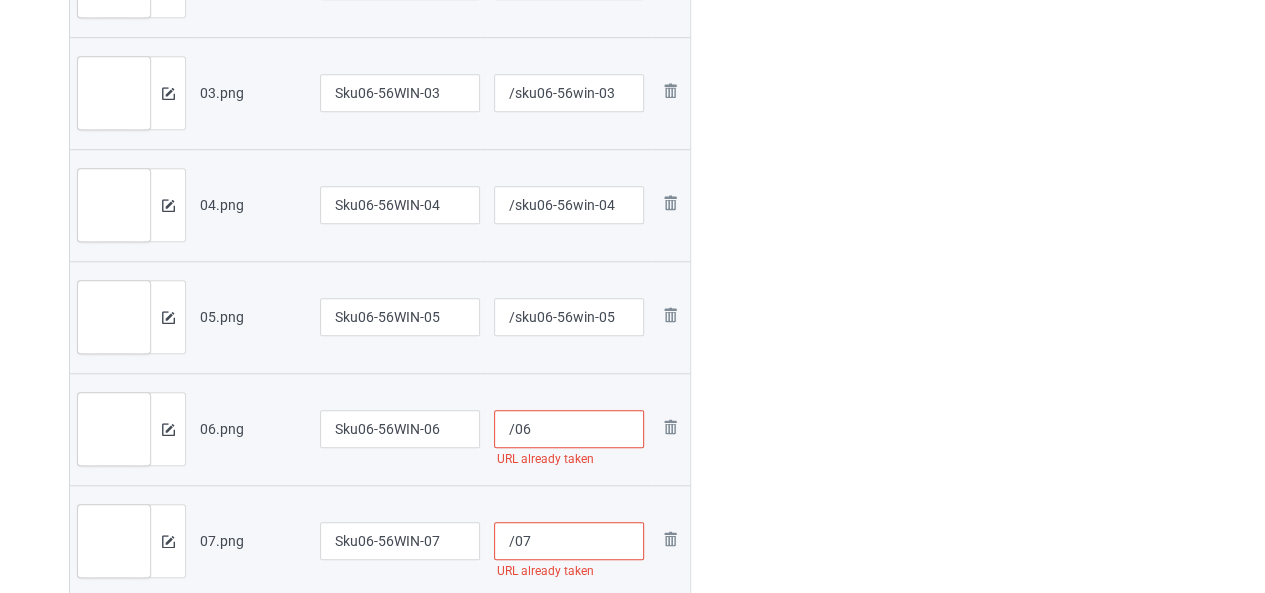 click on "/06" at bounding box center [569, 429] 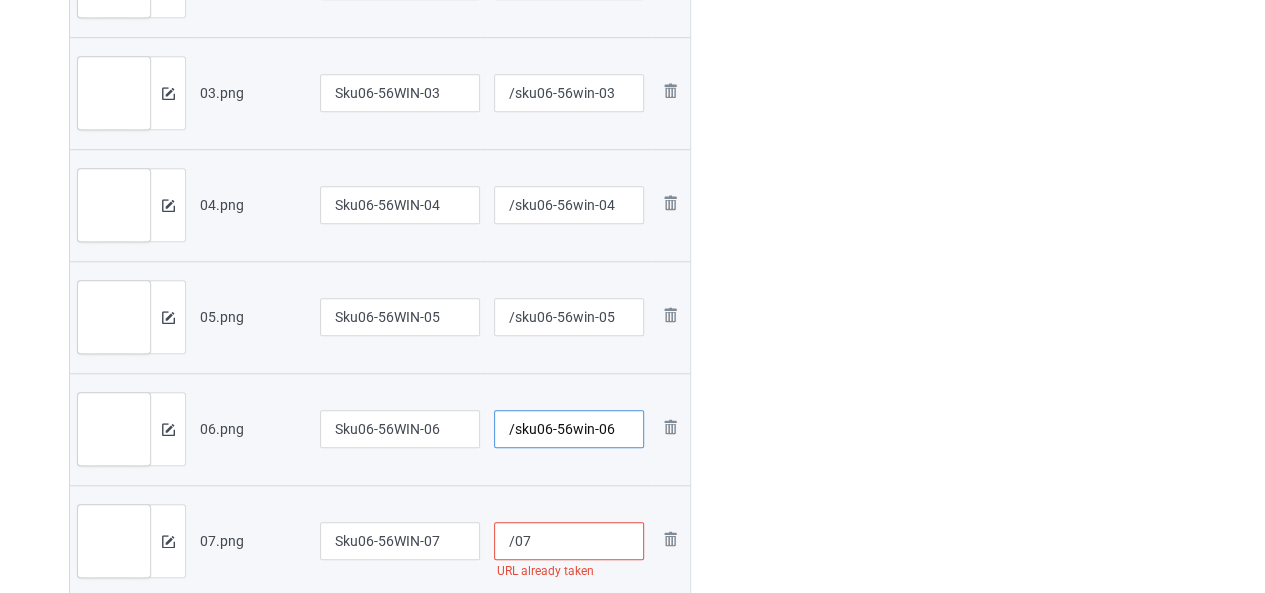 type on "/sku06-56win-06" 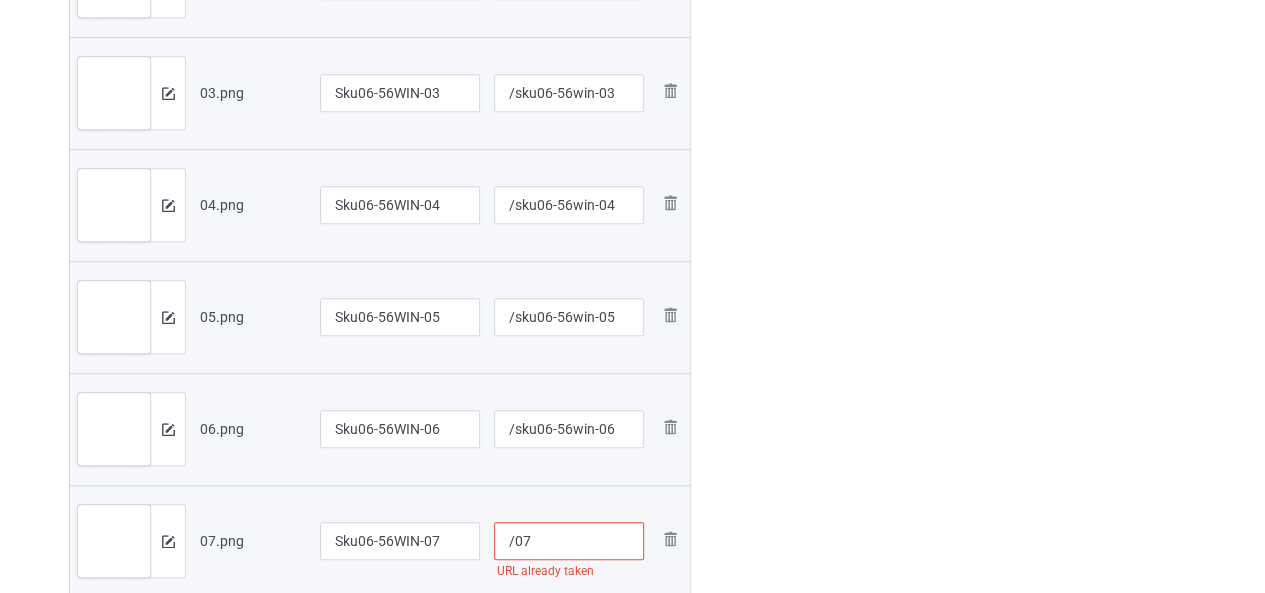 click on "/07" at bounding box center [569, 541] 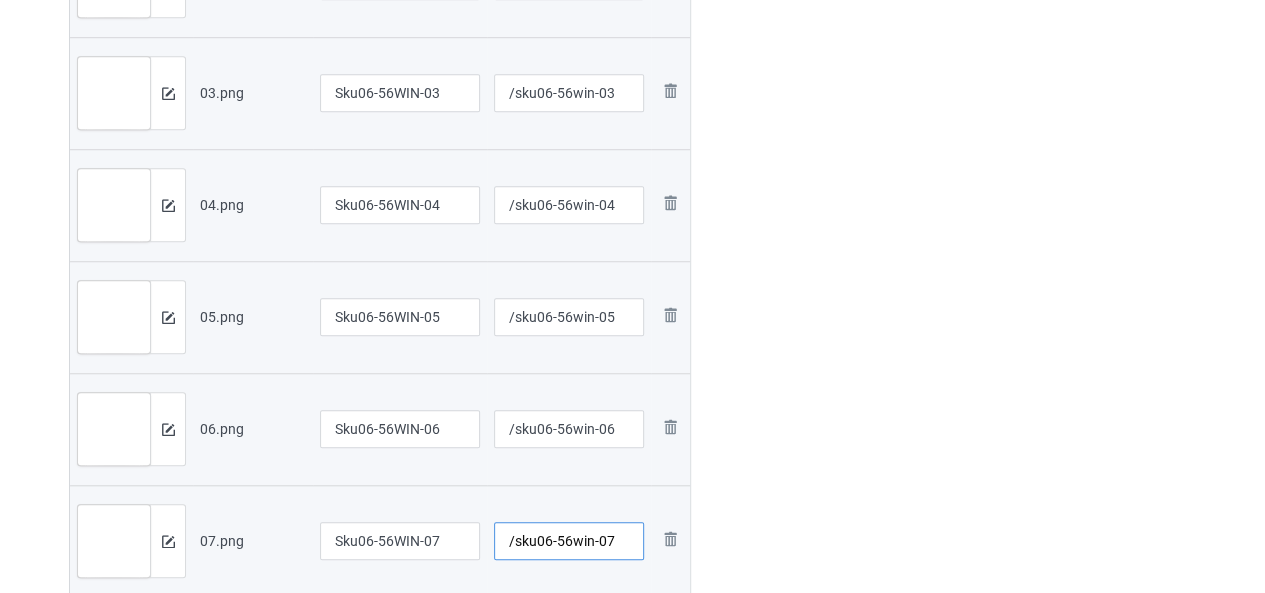 scroll, scrollTop: 800, scrollLeft: 0, axis: vertical 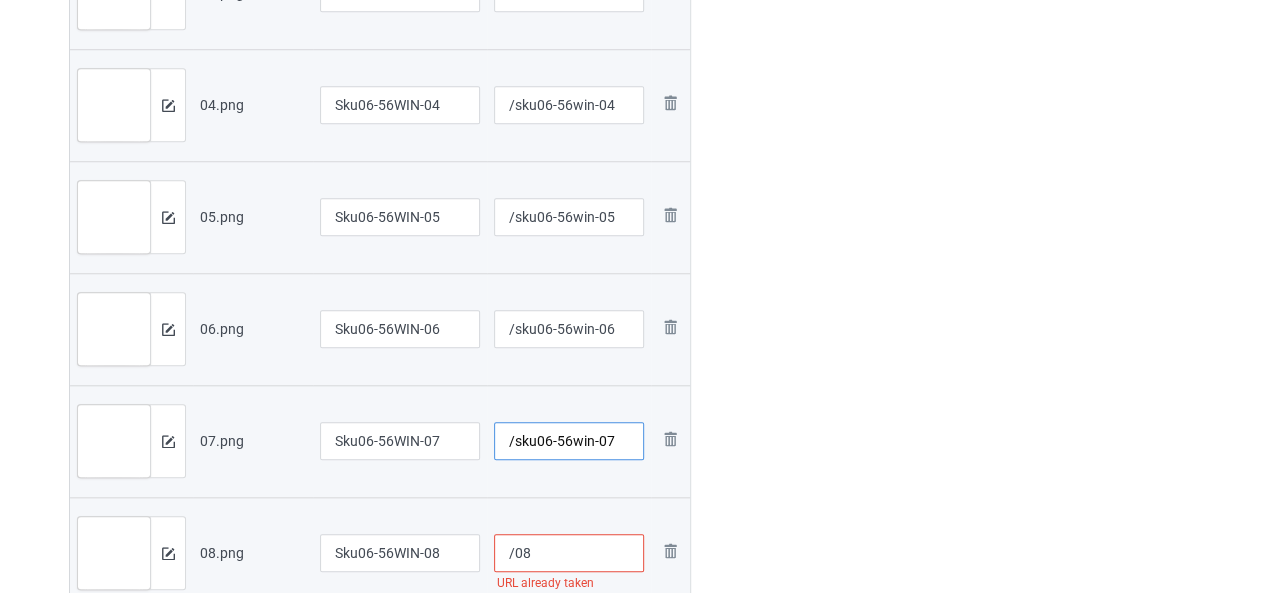 type on "/sku06-56win-07" 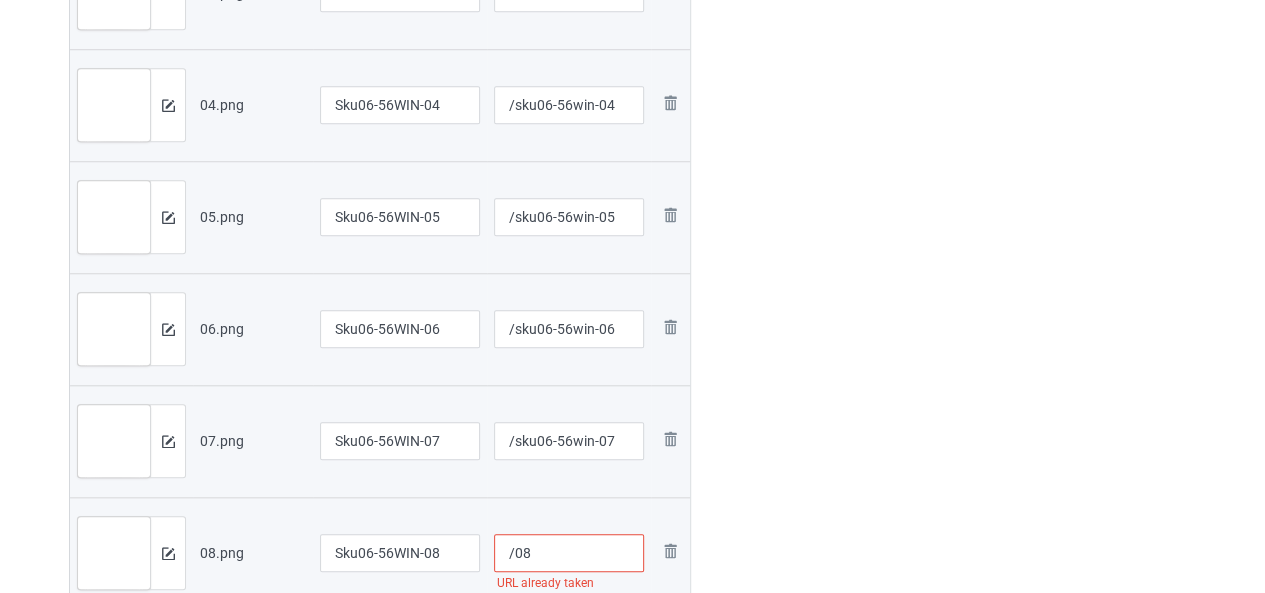 click on "/08" at bounding box center [569, 553] 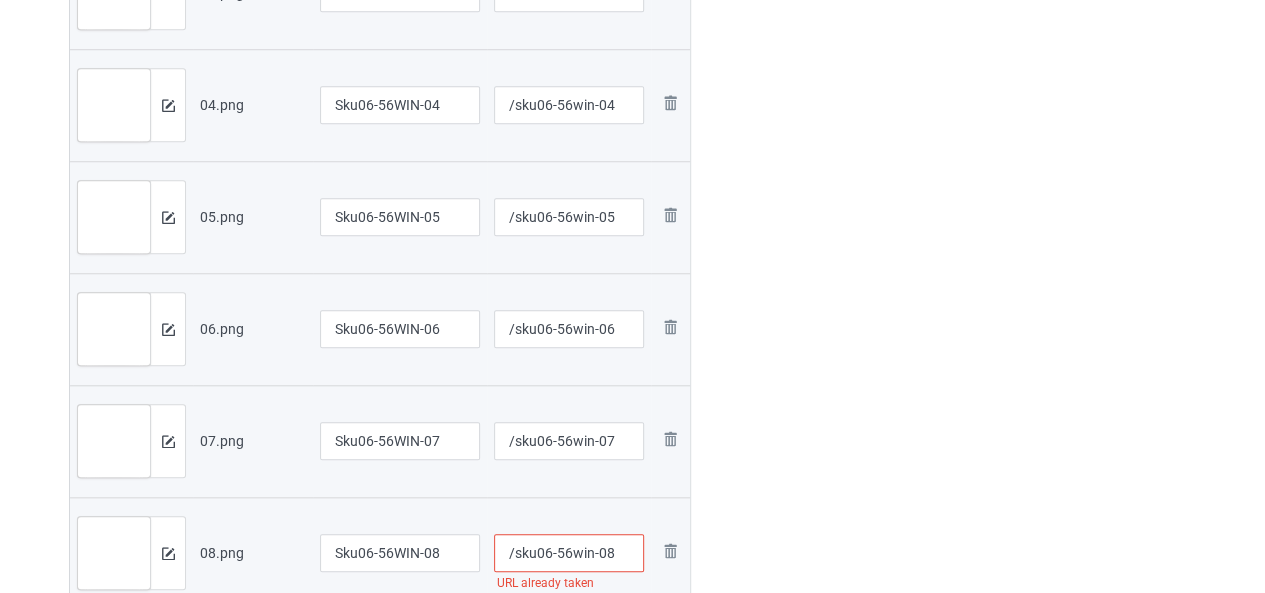 scroll, scrollTop: 900, scrollLeft: 0, axis: vertical 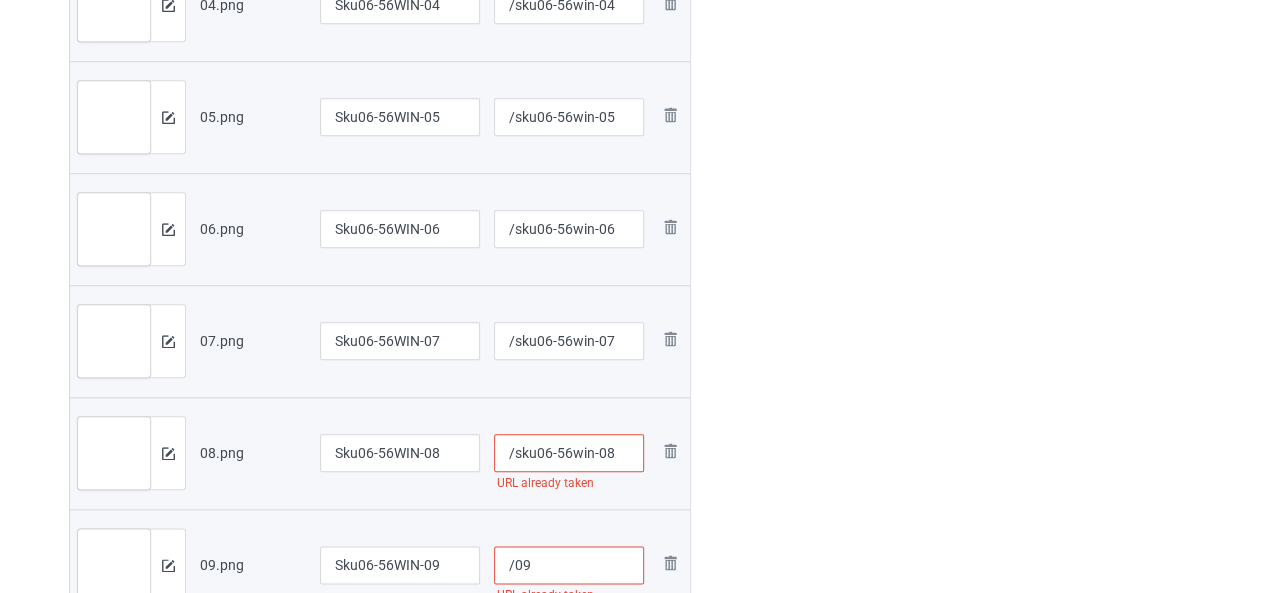 type on "/sku06-56win-08" 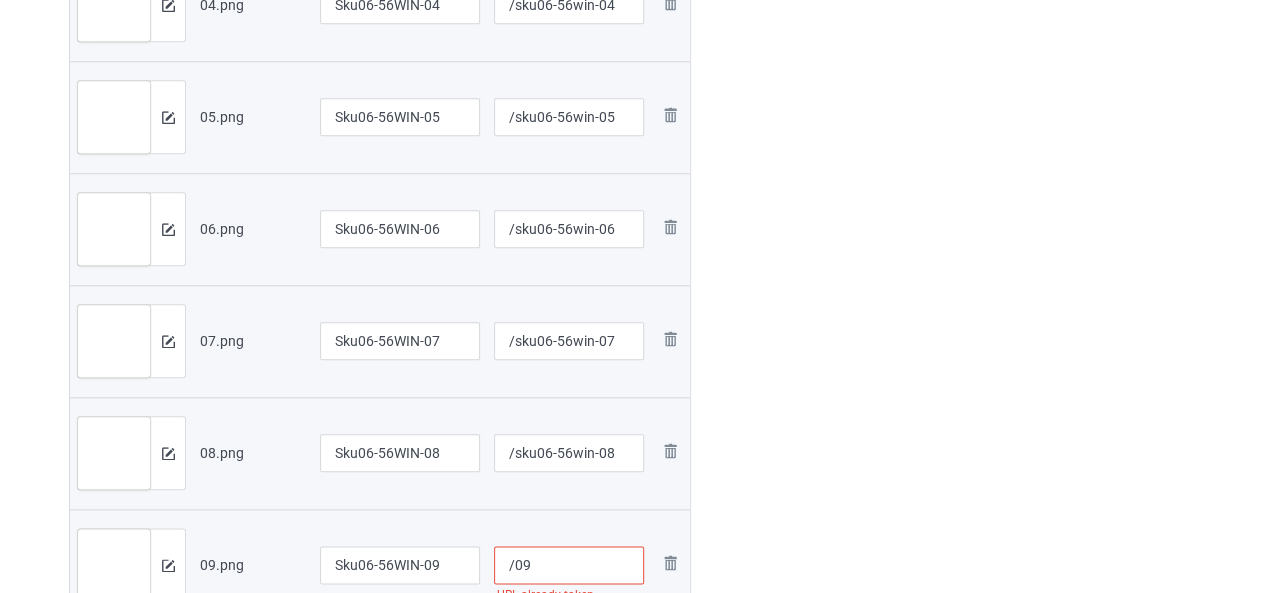 click on "/09" at bounding box center [569, 565] 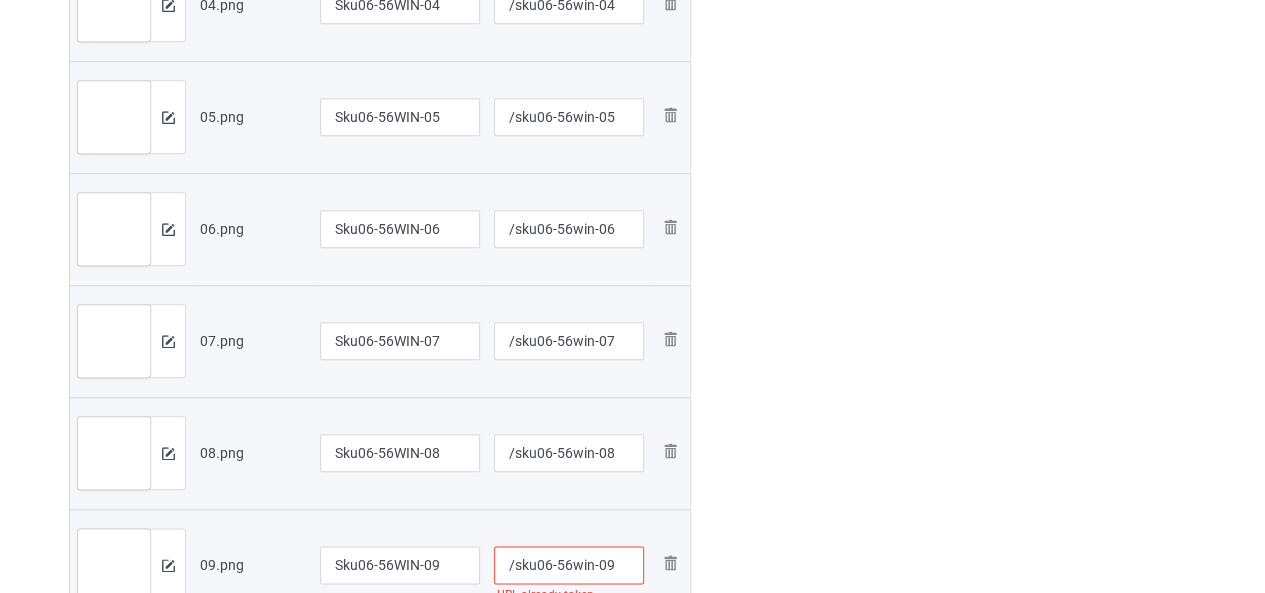 scroll, scrollTop: 1000, scrollLeft: 0, axis: vertical 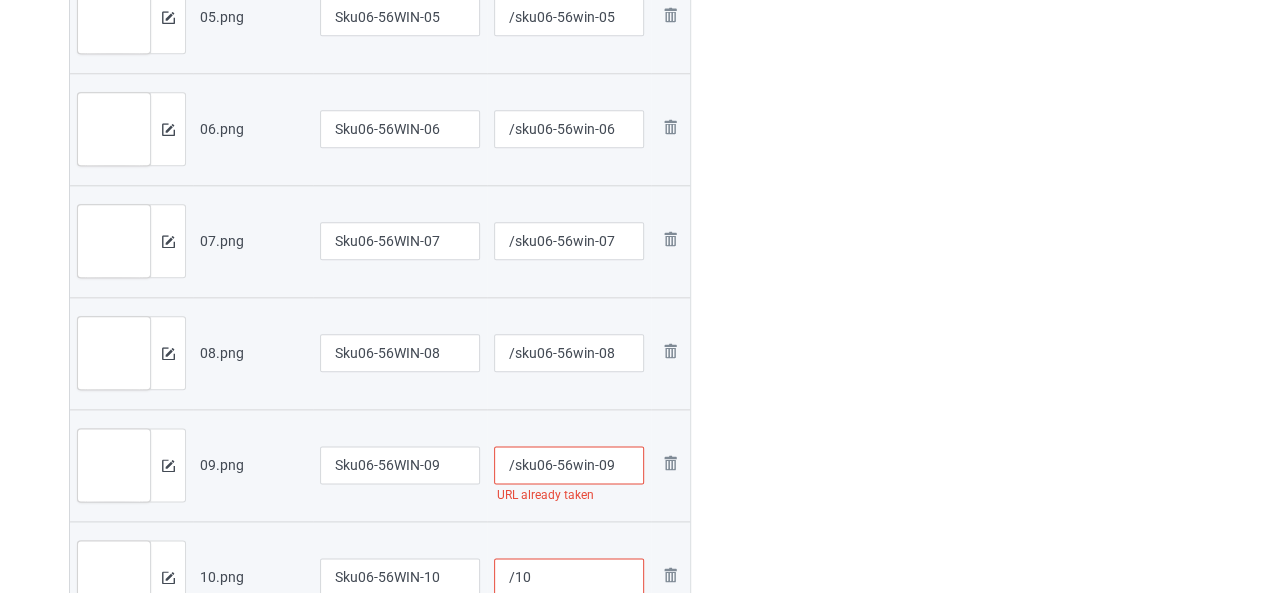 type on "/sku06-56win-09" 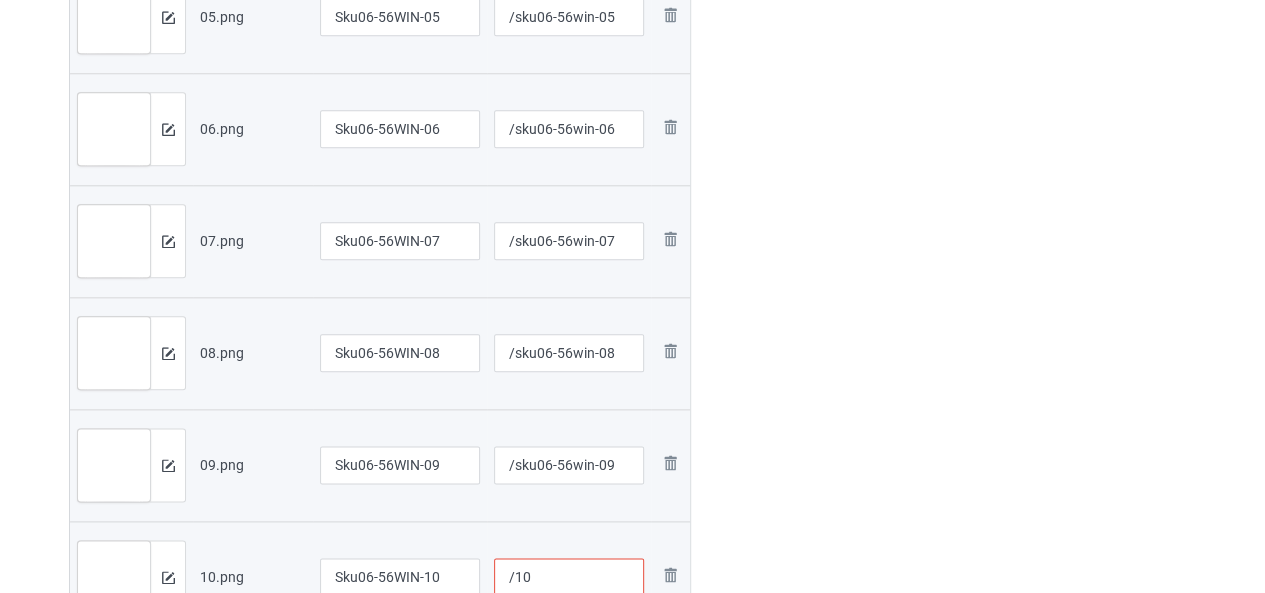 paste on "sku06-56win-" 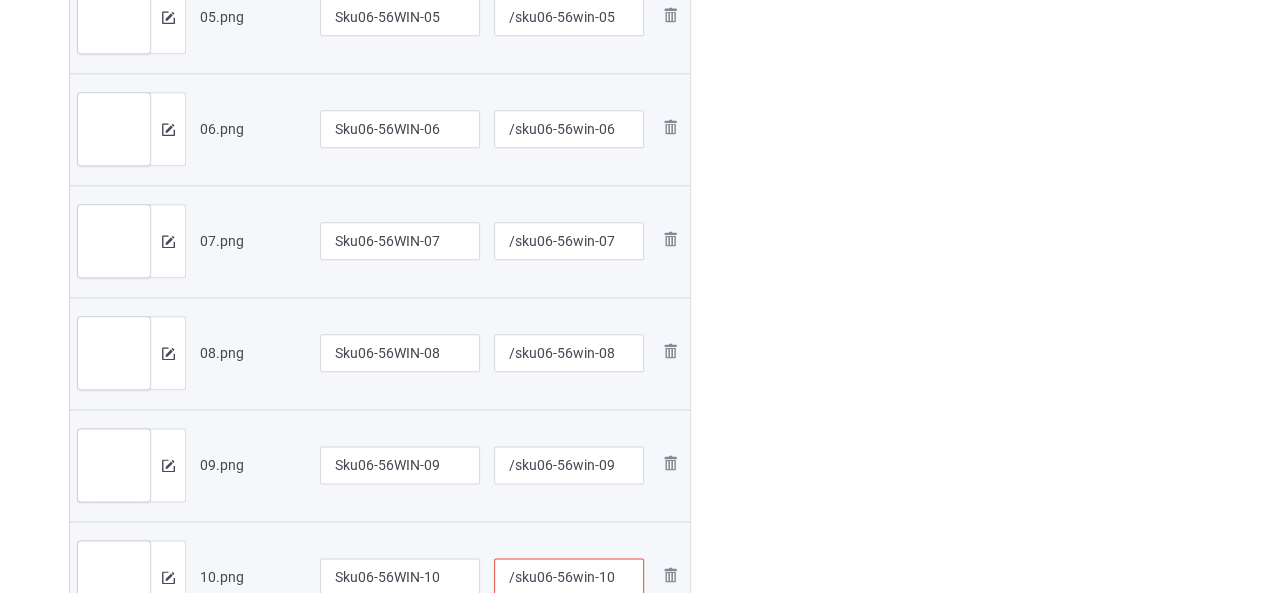 scroll, scrollTop: 1200, scrollLeft: 0, axis: vertical 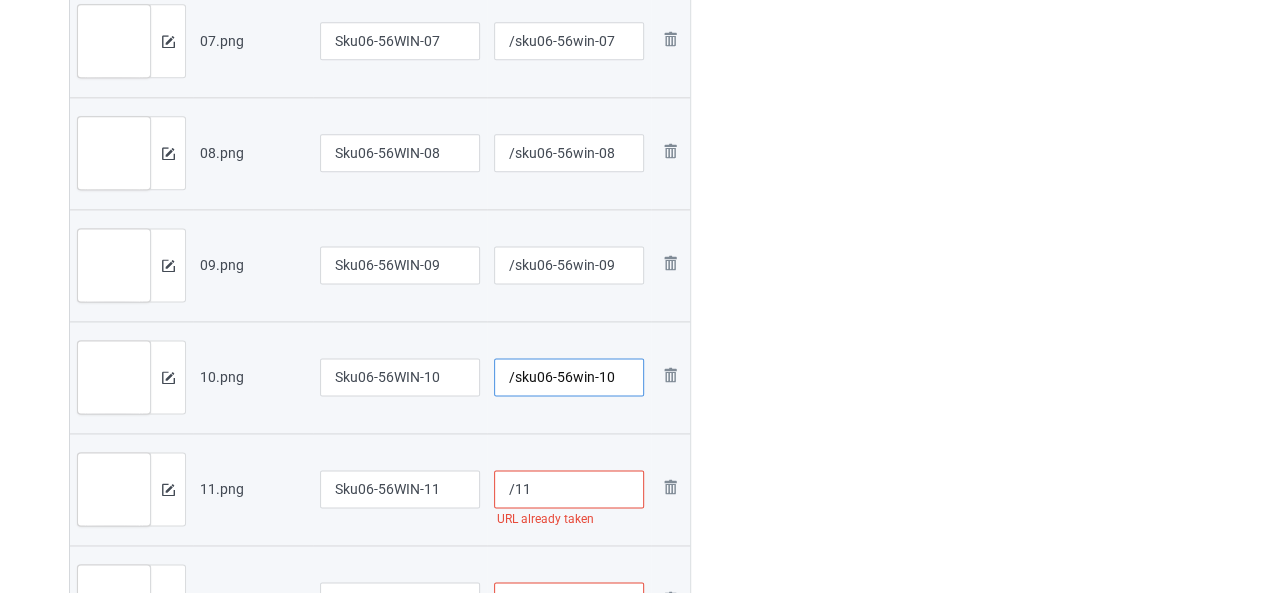 type on "/sku06-56win-10" 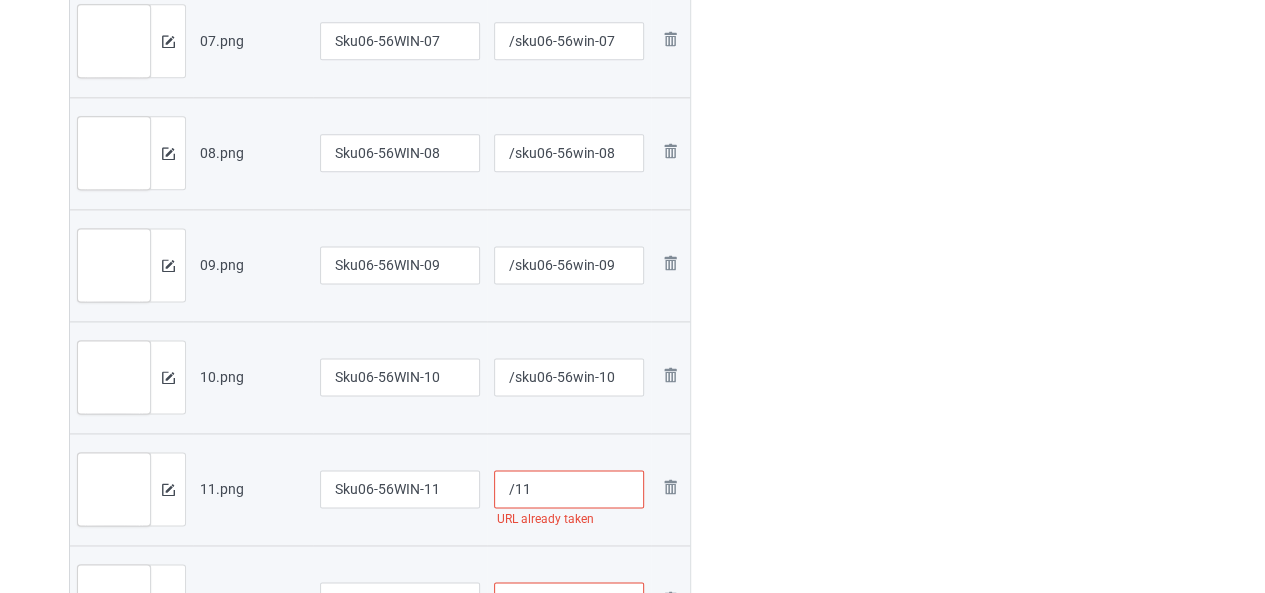 click on "/11" at bounding box center (569, 489) 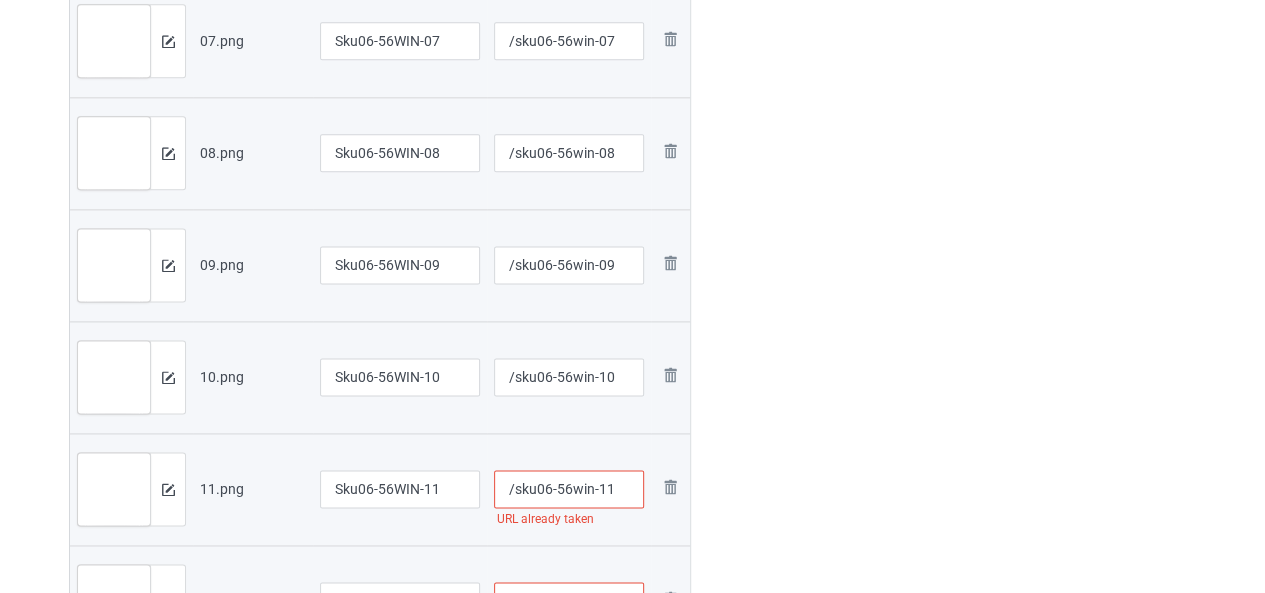 scroll, scrollTop: 1300, scrollLeft: 0, axis: vertical 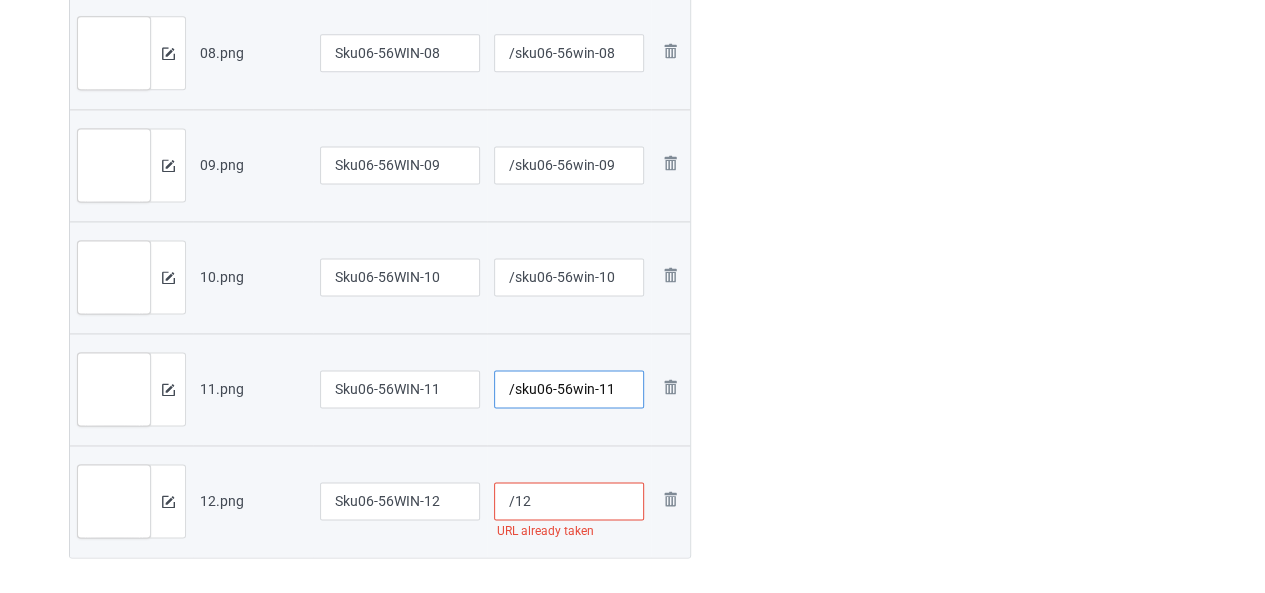 type on "/sku06-56win-11" 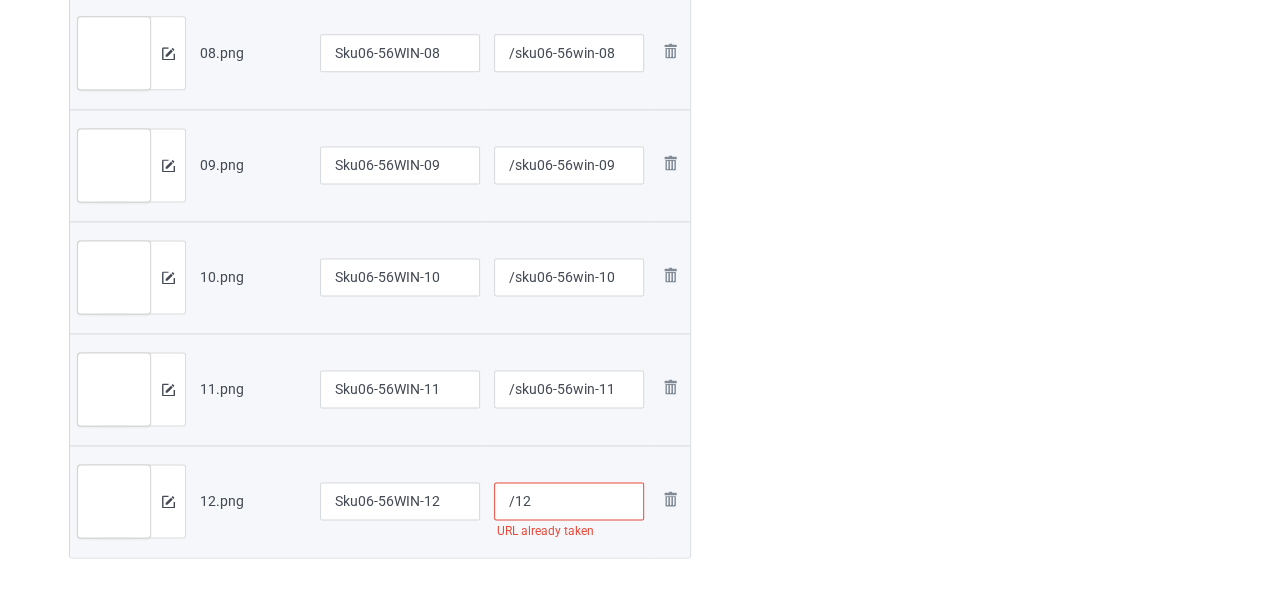 click on "/12" at bounding box center (569, 501) 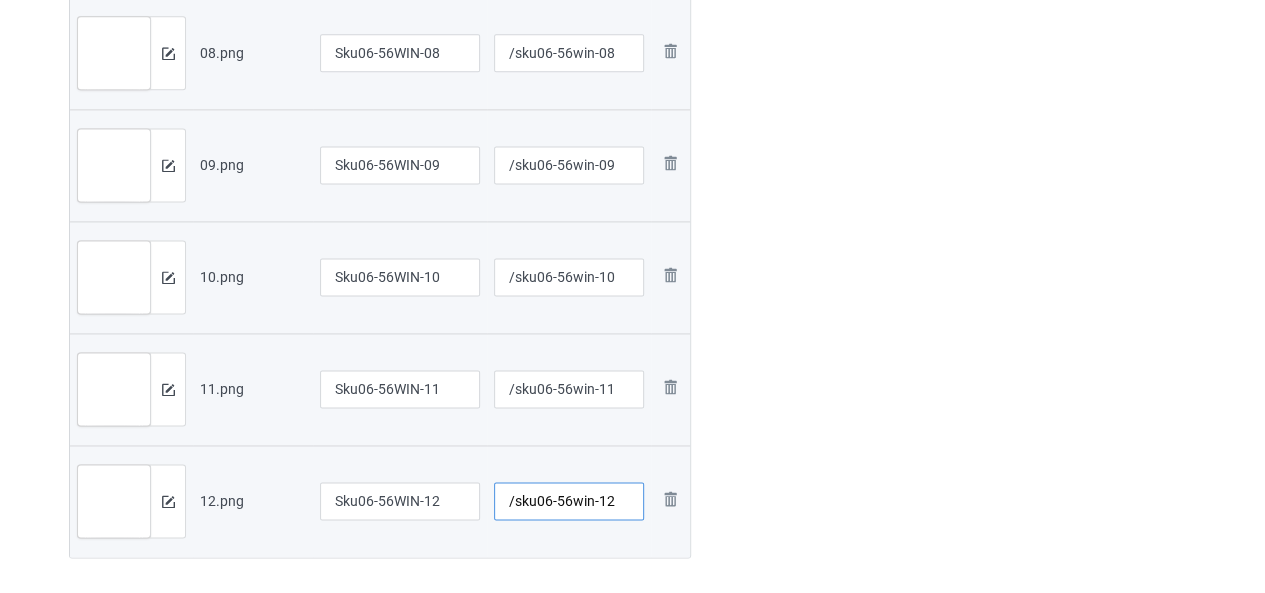 type on "/sku06-56win-12" 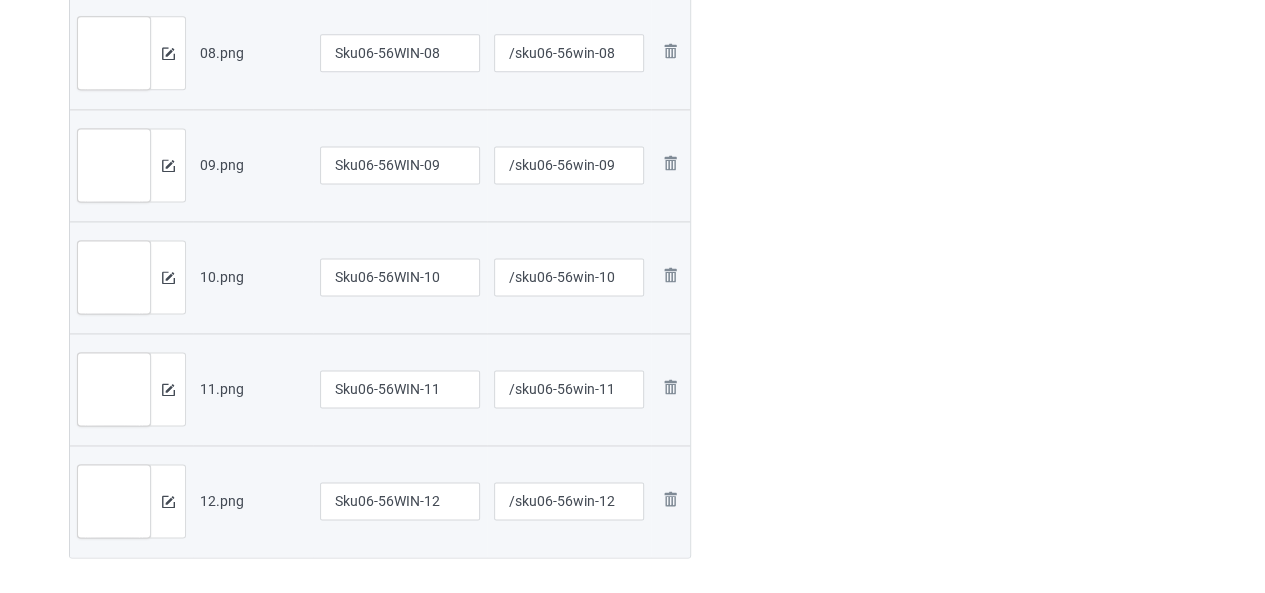 click at bounding box center (777, -272) 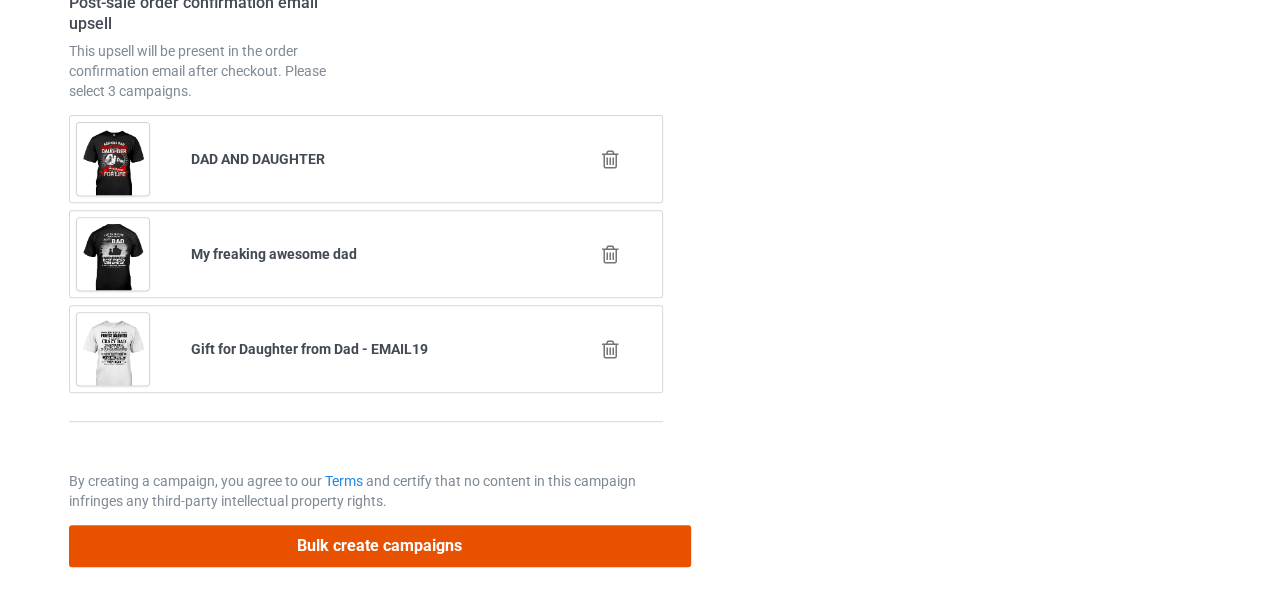 click on "Bulk create campaigns" at bounding box center [380, 545] 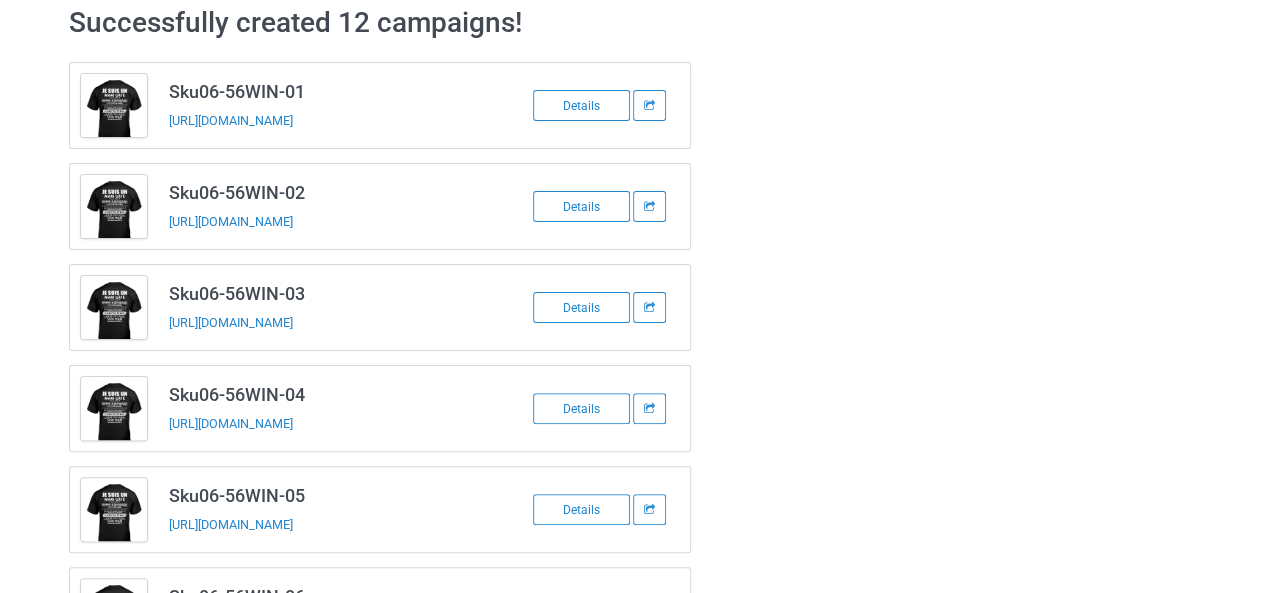 scroll, scrollTop: 0, scrollLeft: 0, axis: both 